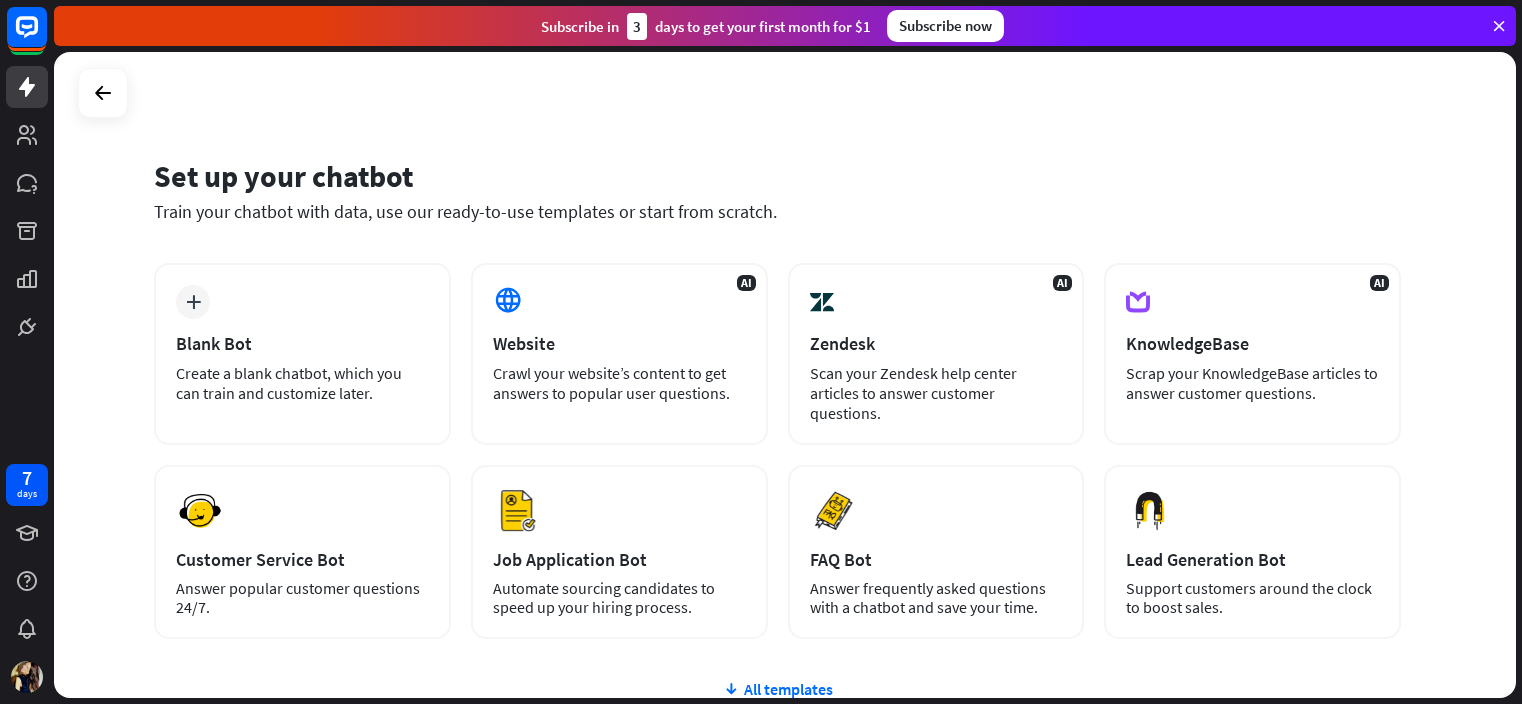 scroll, scrollTop: 0, scrollLeft: 0, axis: both 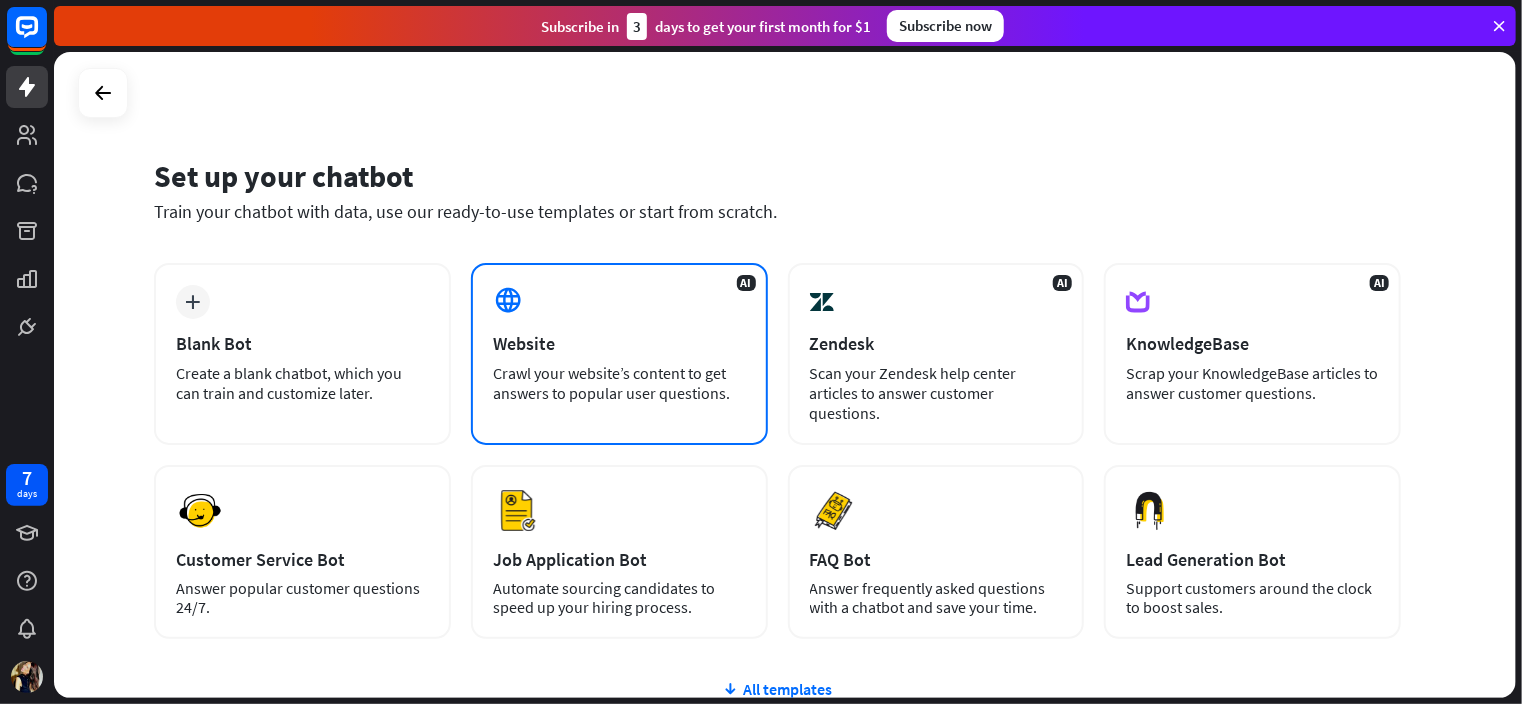 click on "AI     Website
Crawl your website’s content to get answers to
popular user questions." at bounding box center (619, 354) 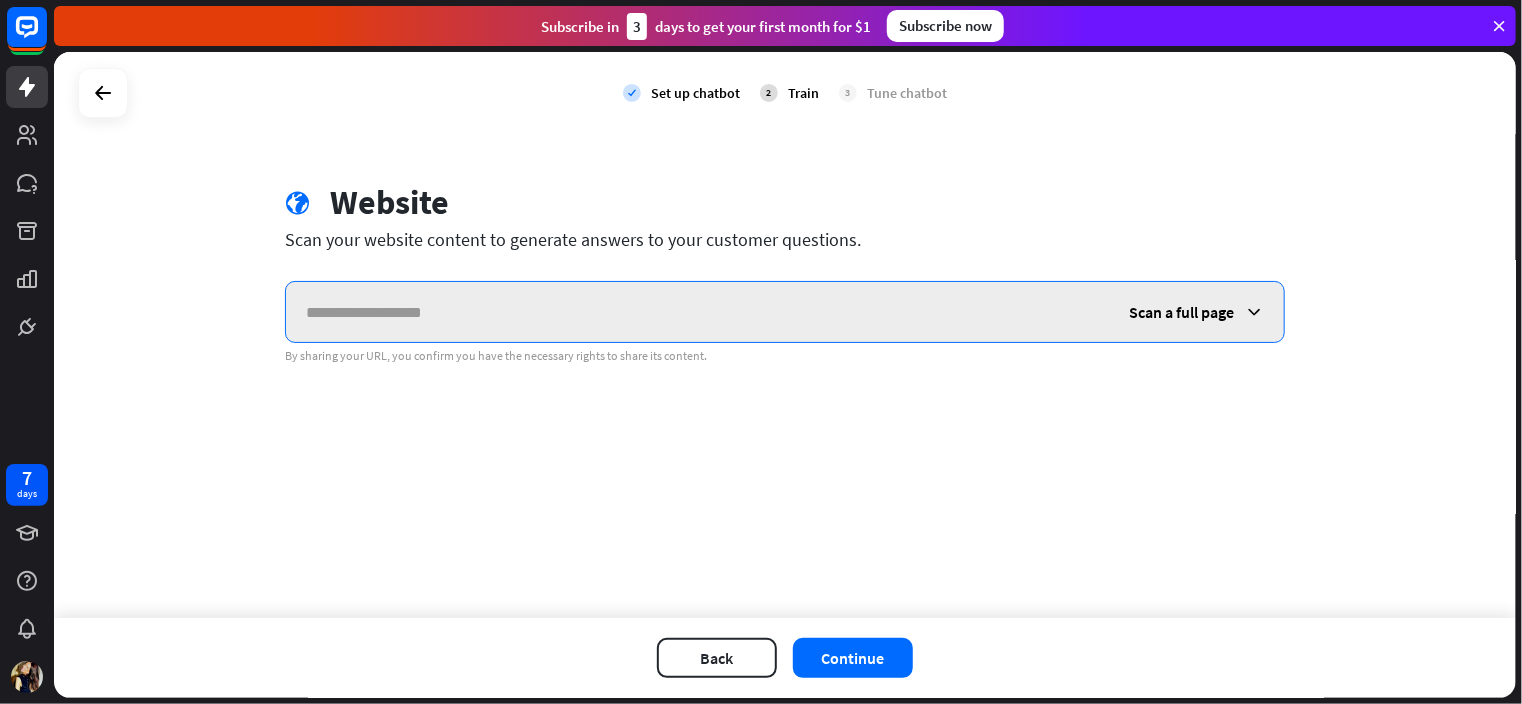 paste on "**********" 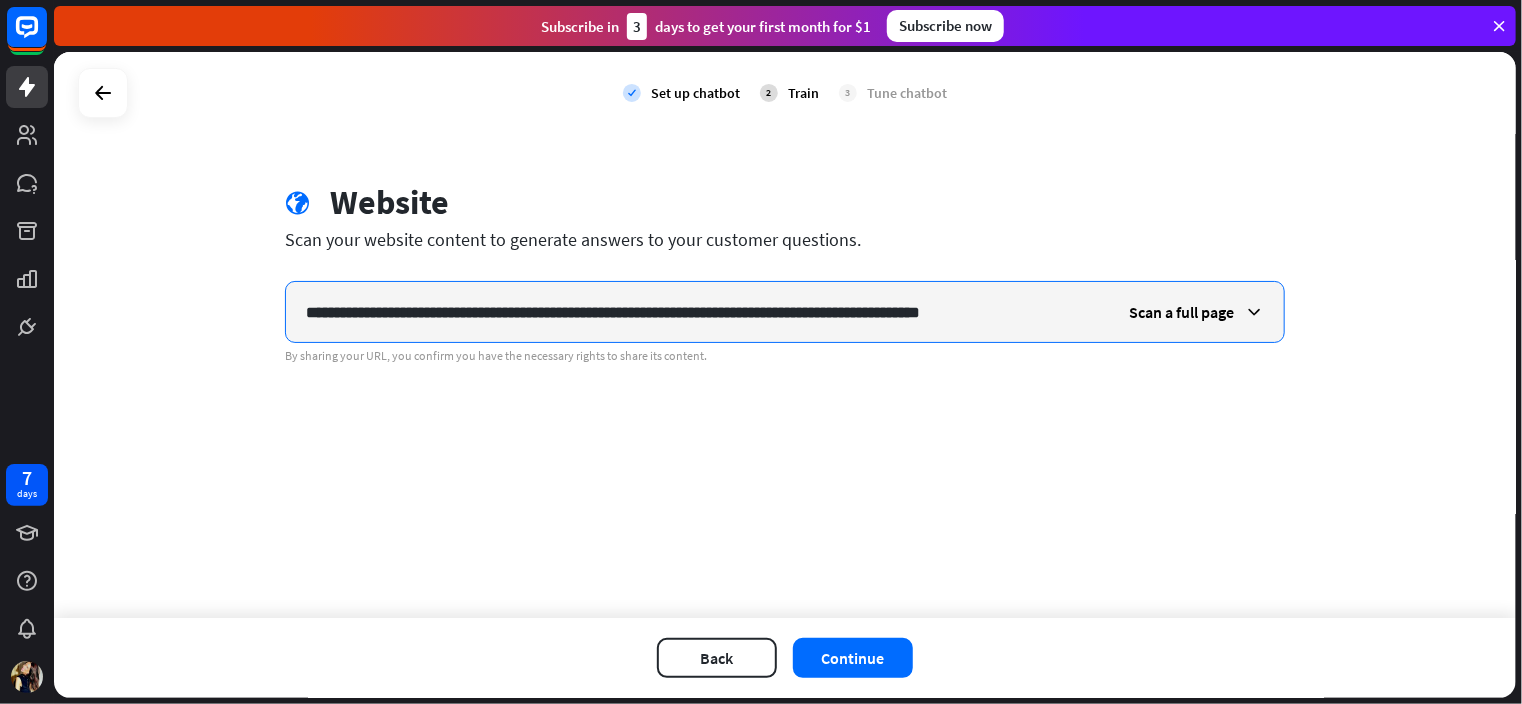scroll, scrollTop: 0, scrollLeft: 11, axis: horizontal 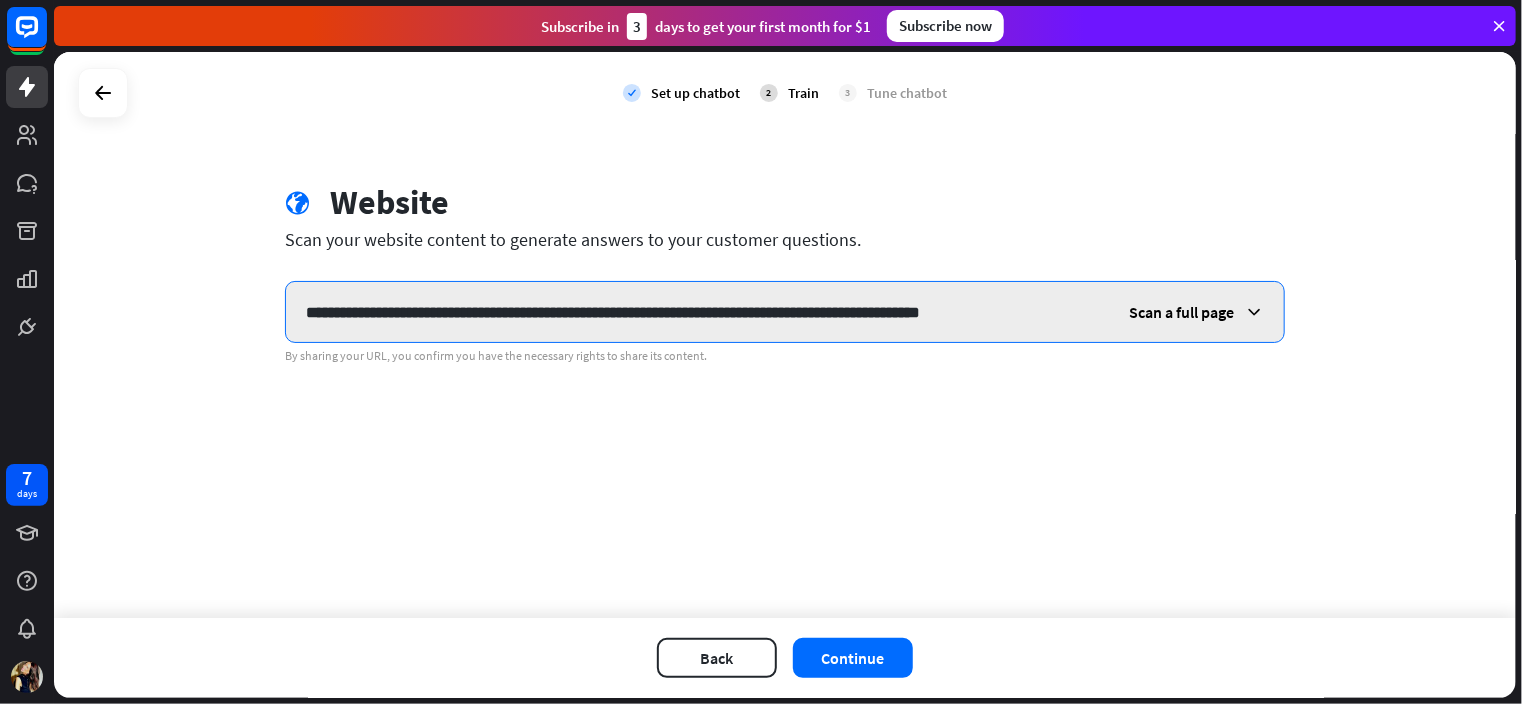 type on "**********" 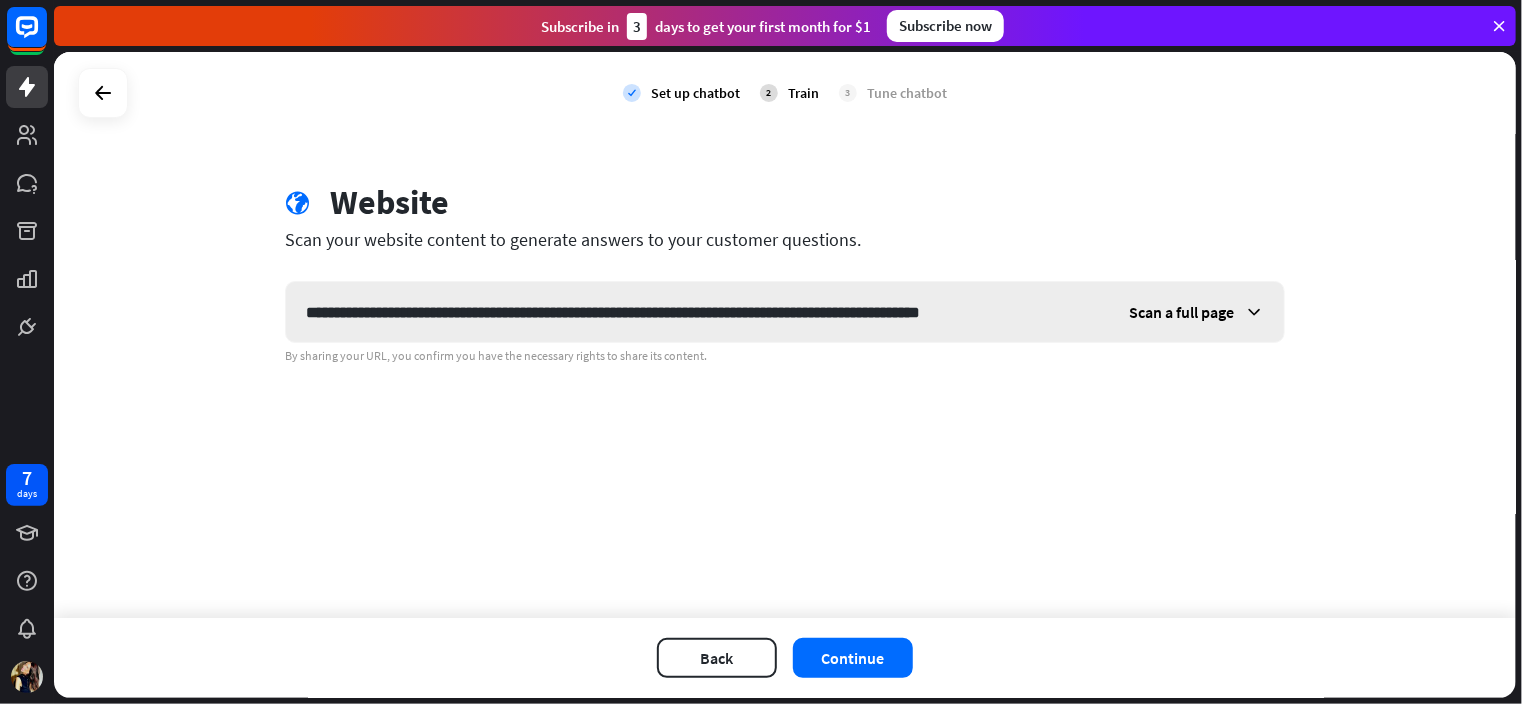click on "Scan a full page" at bounding box center (1181, 312) 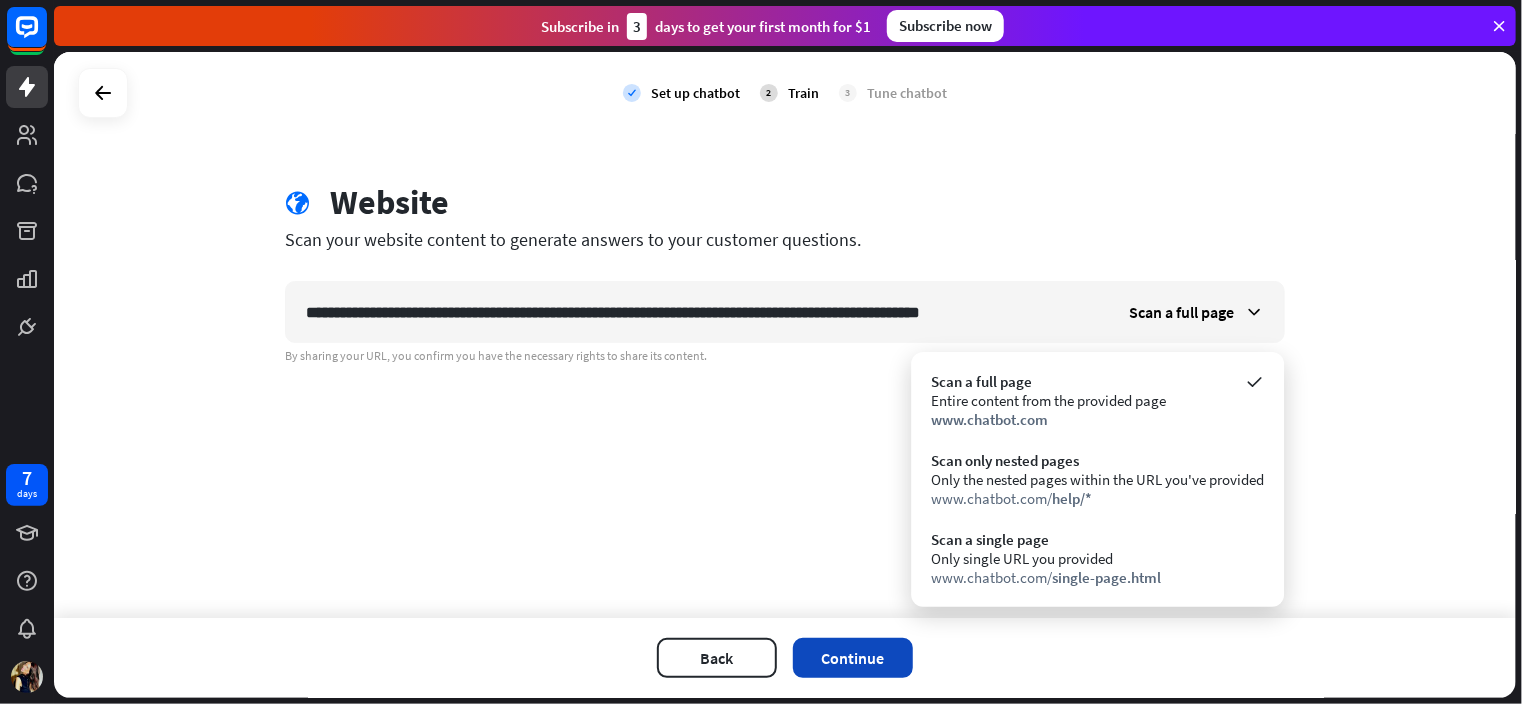 click on "Continue" at bounding box center (853, 658) 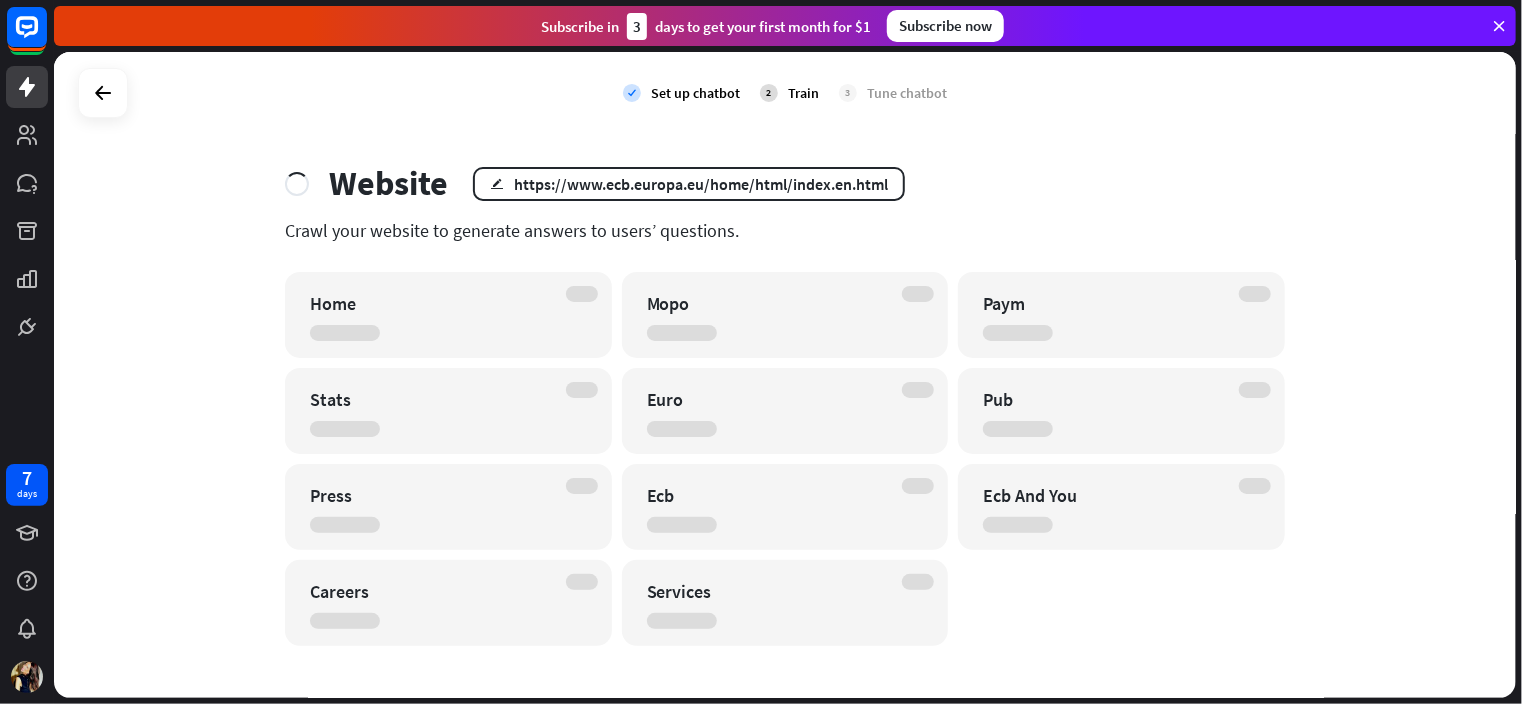 scroll, scrollTop: 30, scrollLeft: 0, axis: vertical 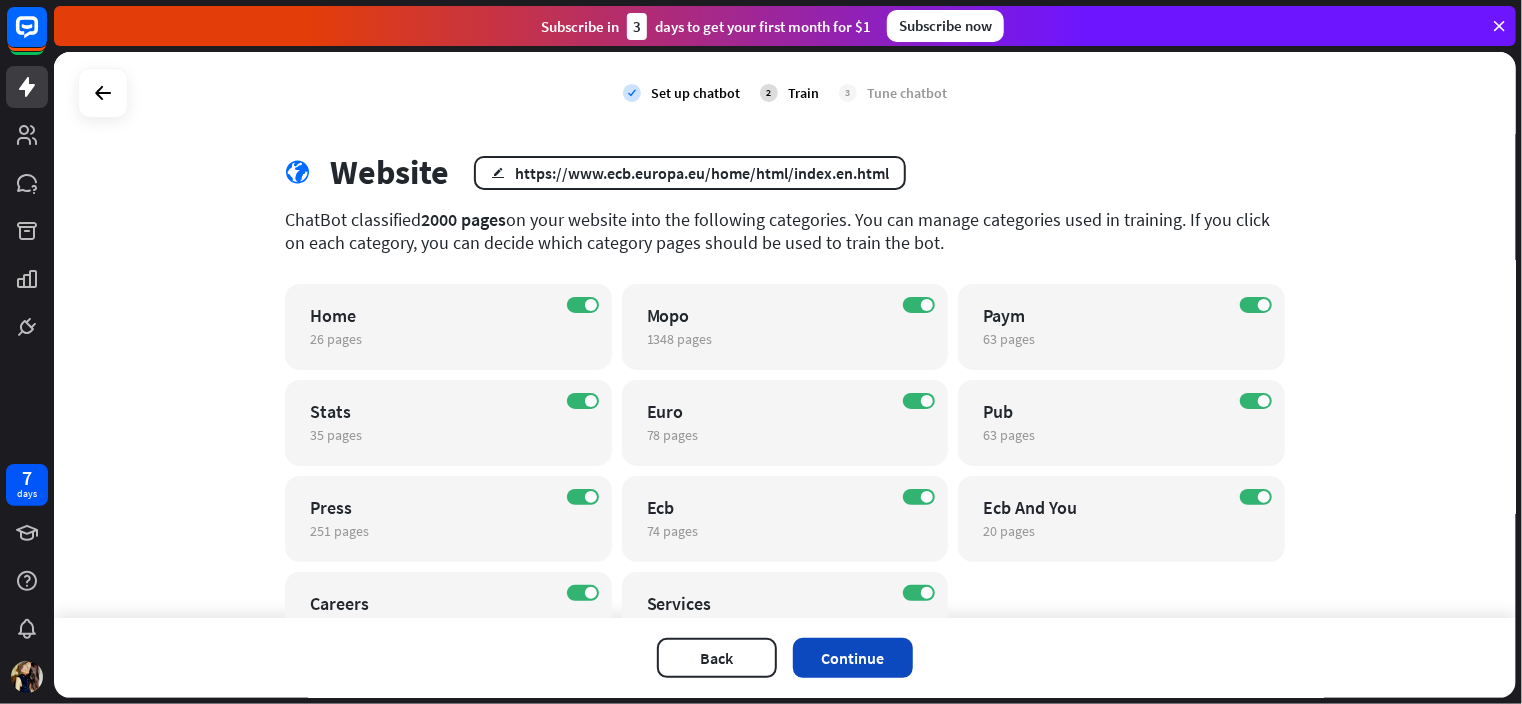click on "Continue" at bounding box center [853, 658] 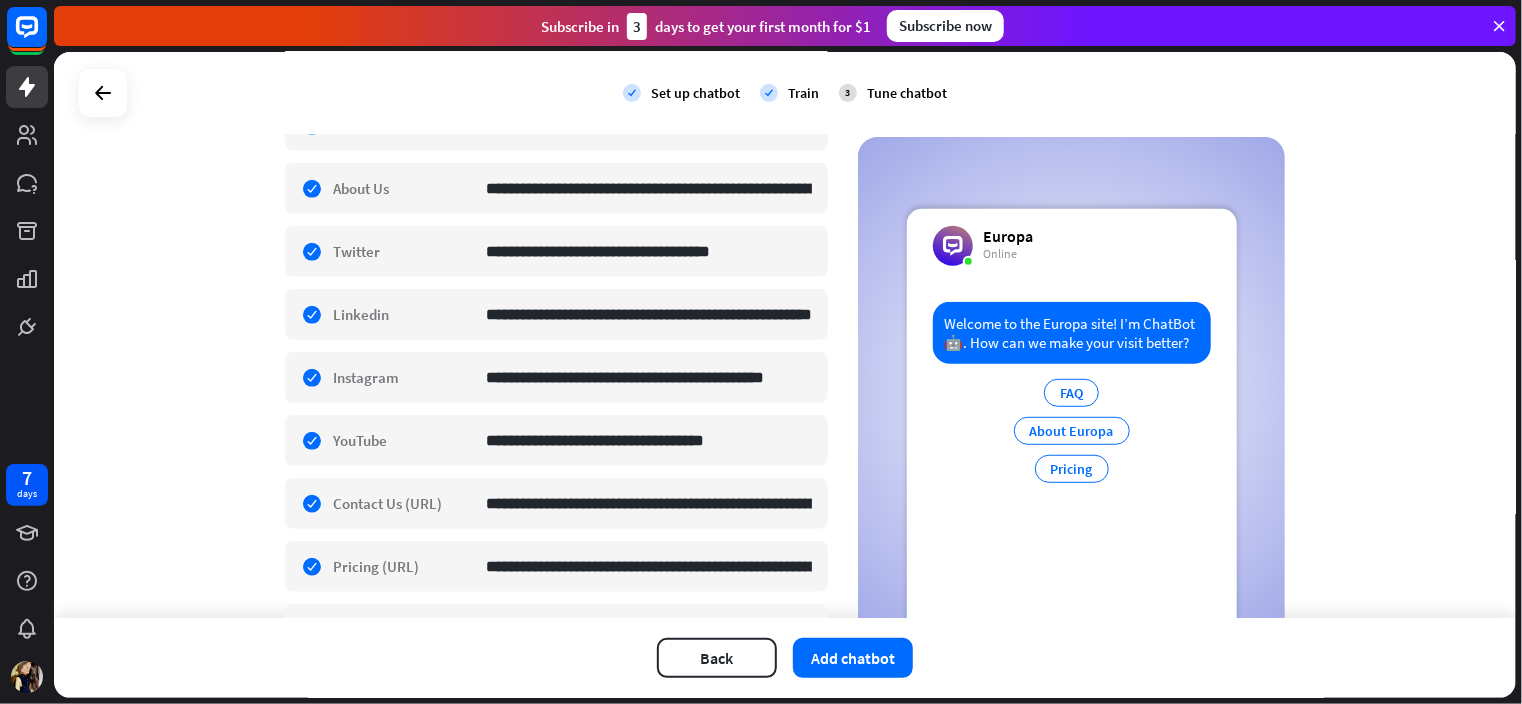 scroll, scrollTop: 500, scrollLeft: 0, axis: vertical 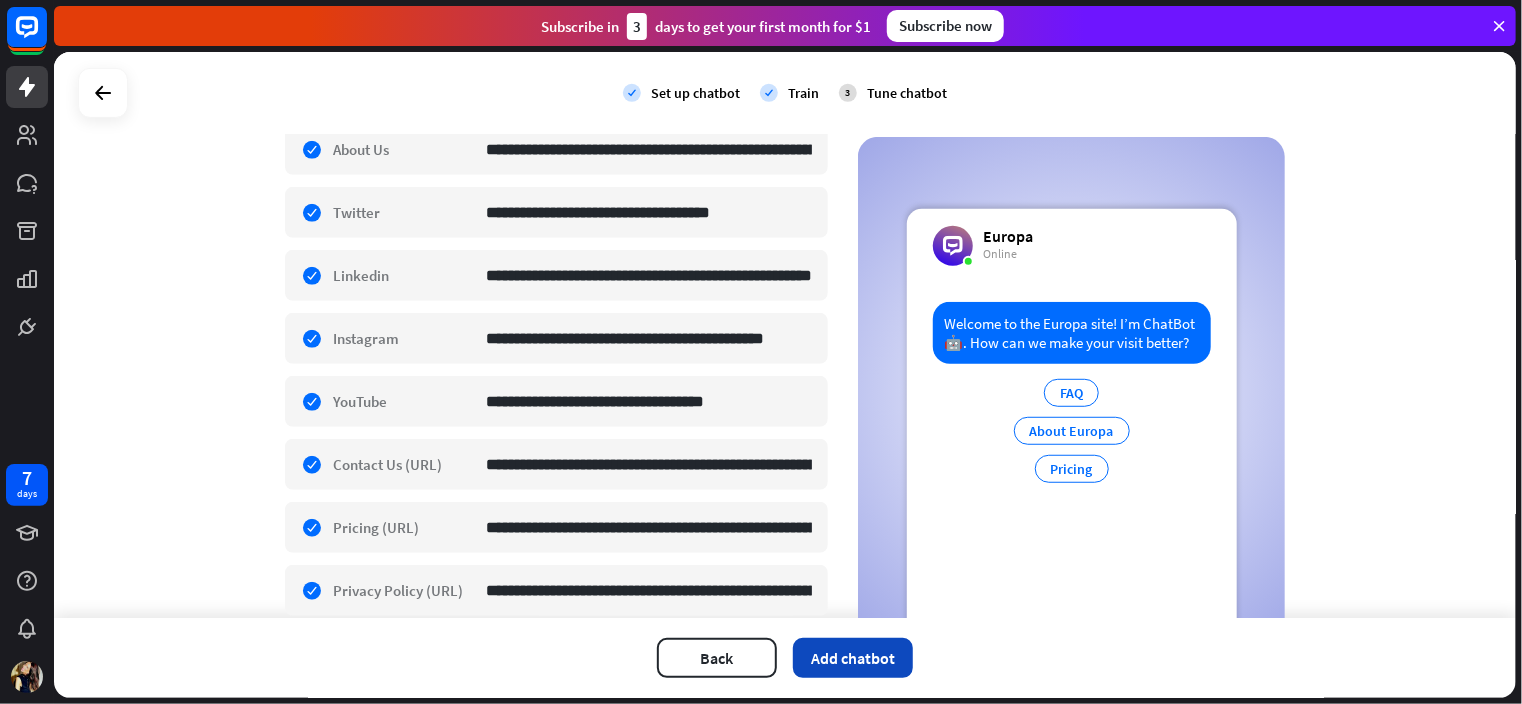 click on "Add chatbot" at bounding box center (853, 658) 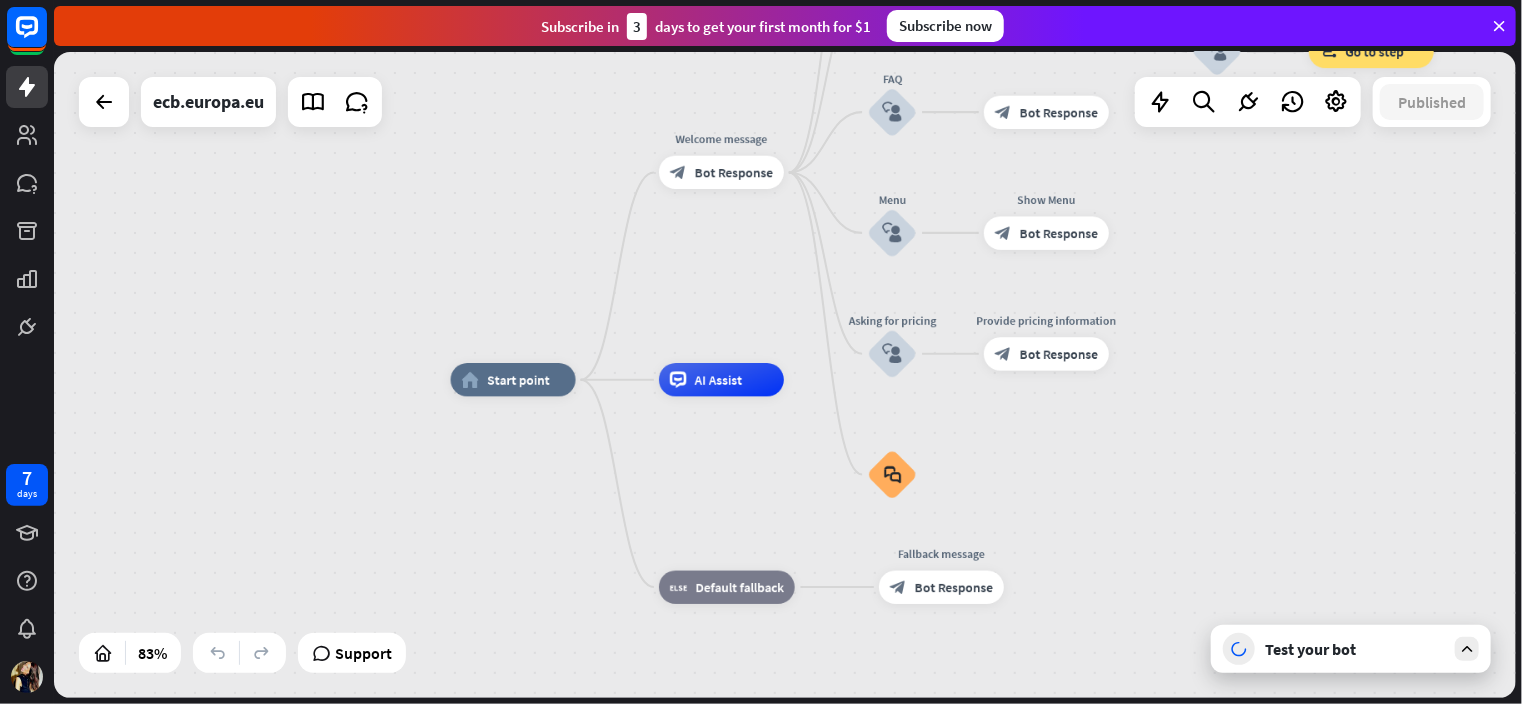 click on "Test your bot" at bounding box center [1355, 649] 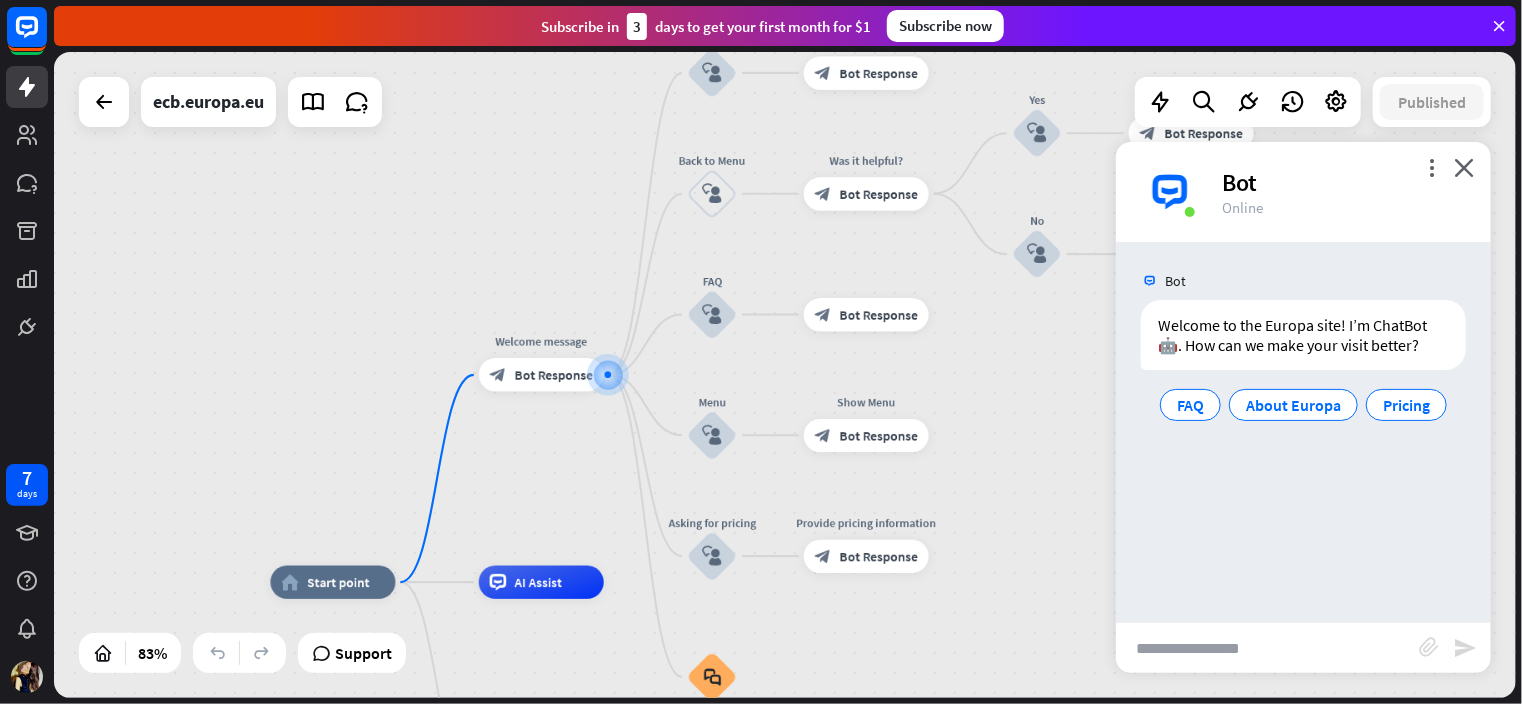 click at bounding box center [1267, 648] 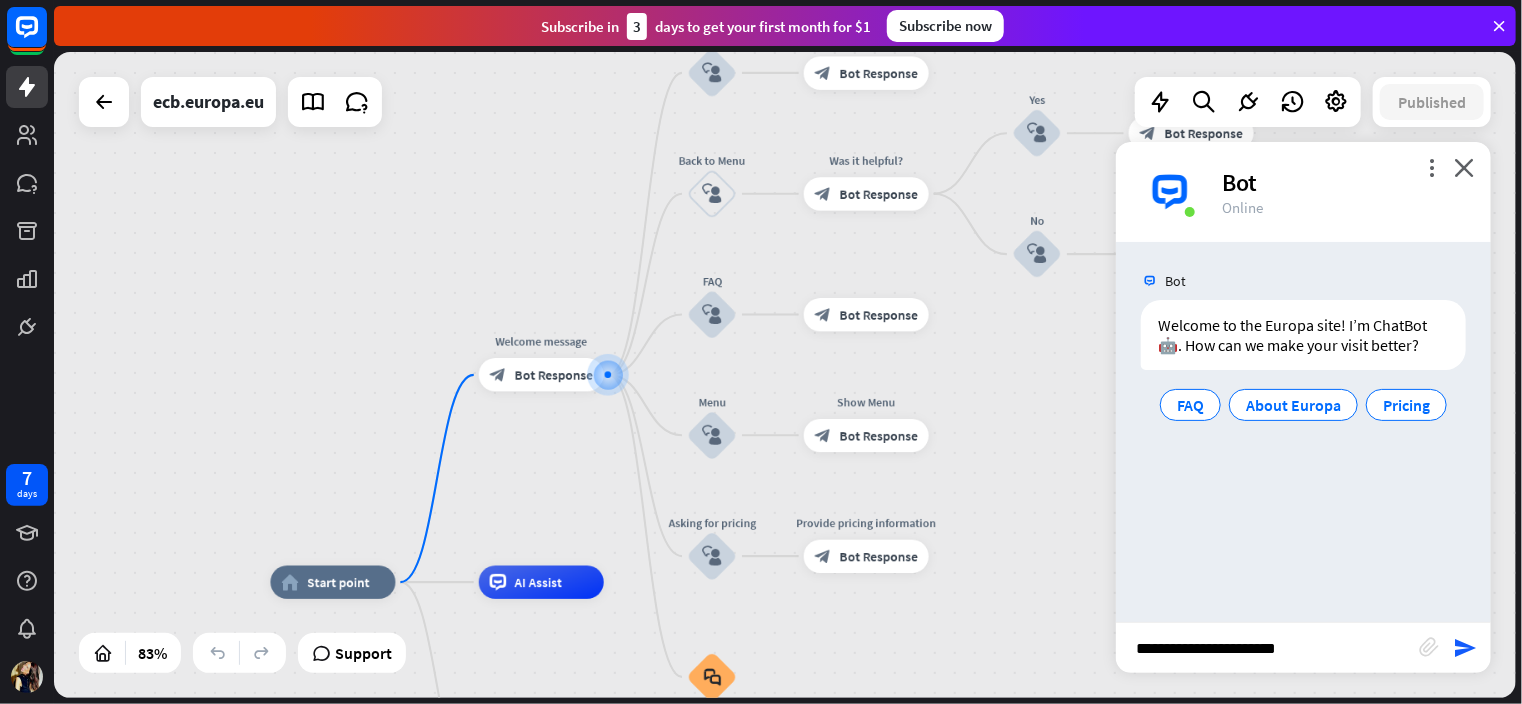 type on "**********" 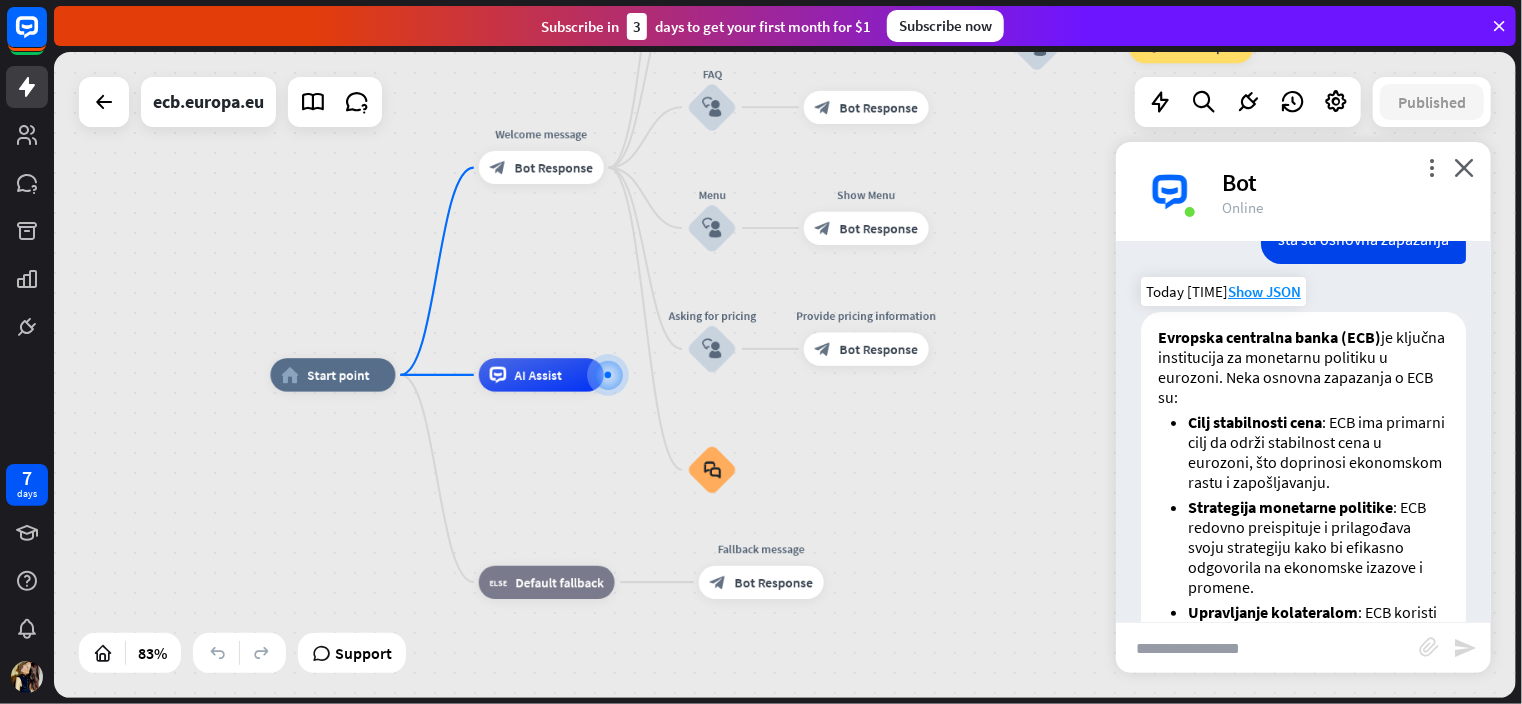 scroll, scrollTop: 538, scrollLeft: 0, axis: vertical 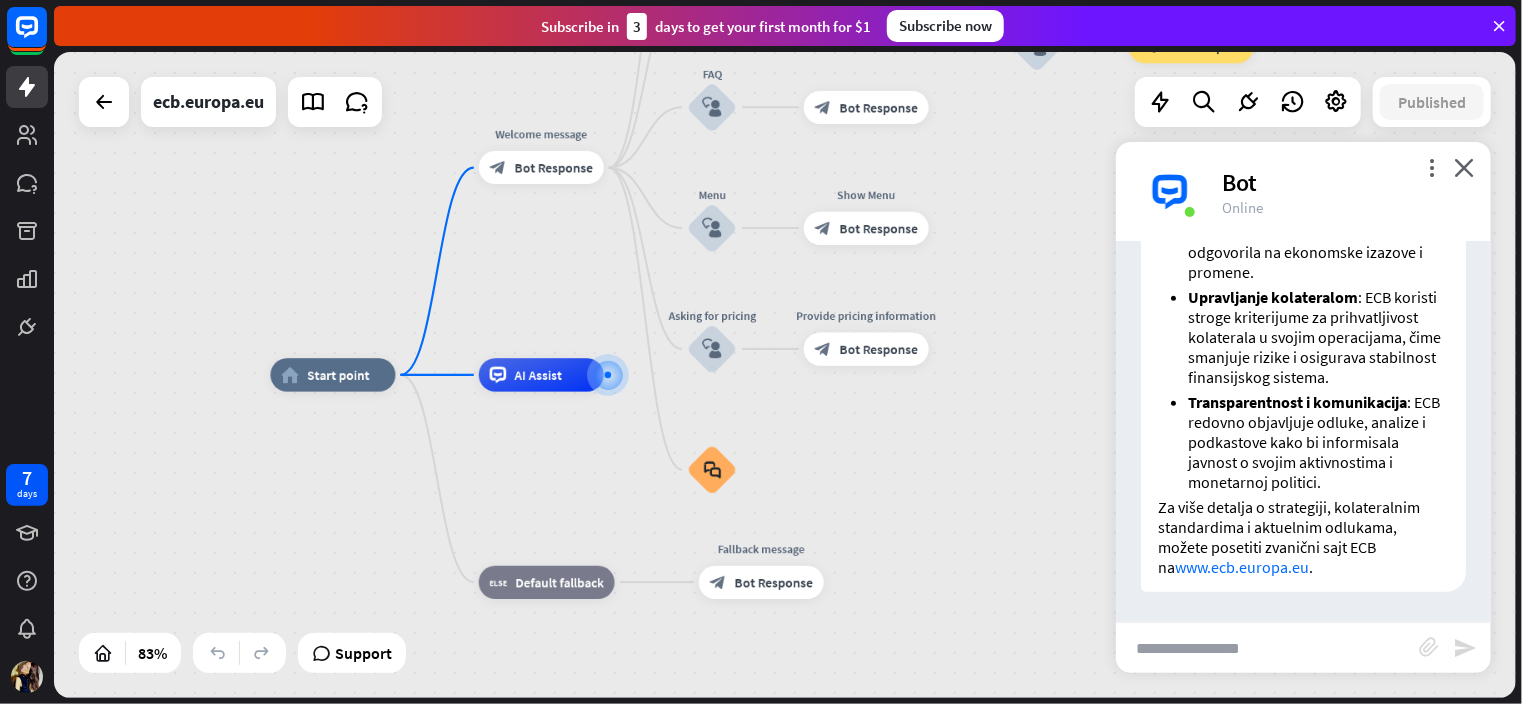 click at bounding box center [1267, 648] 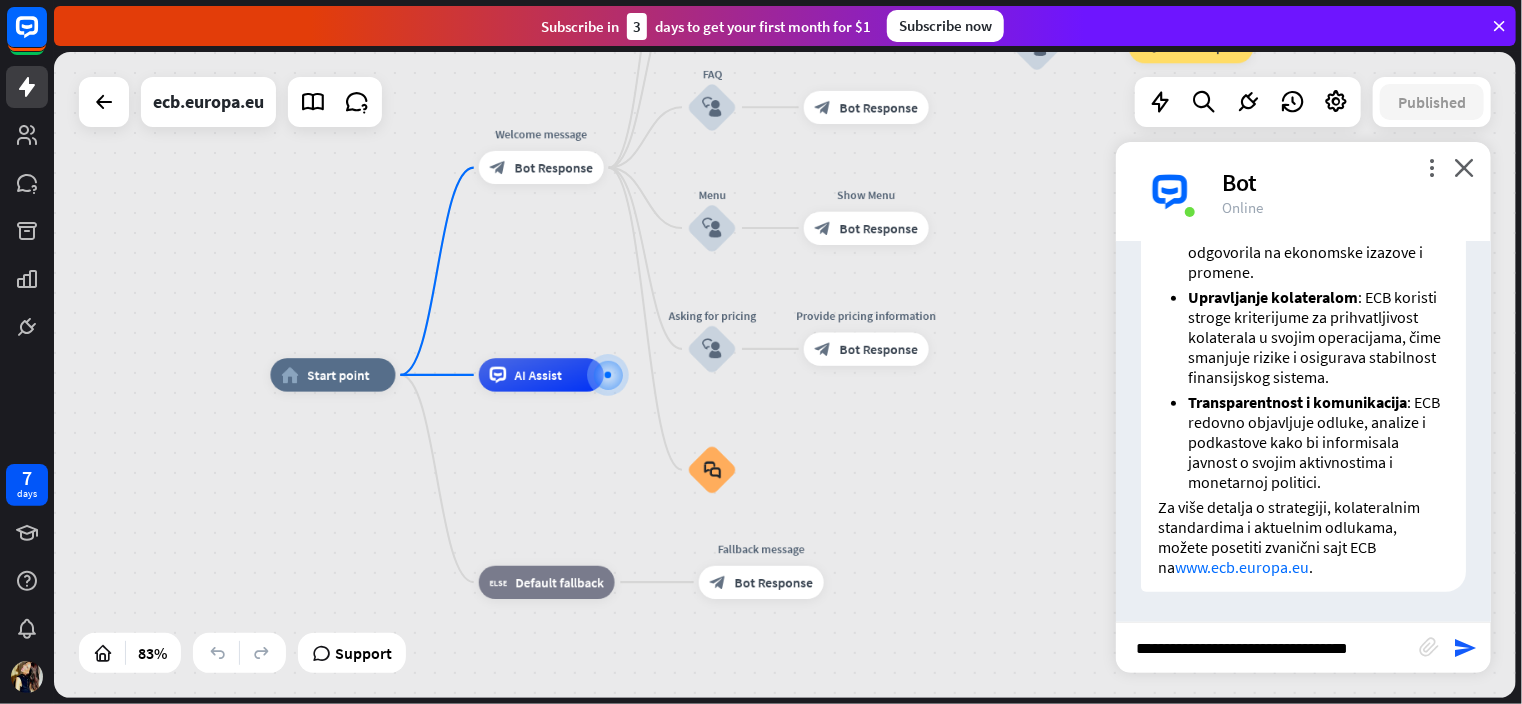 type on "**********" 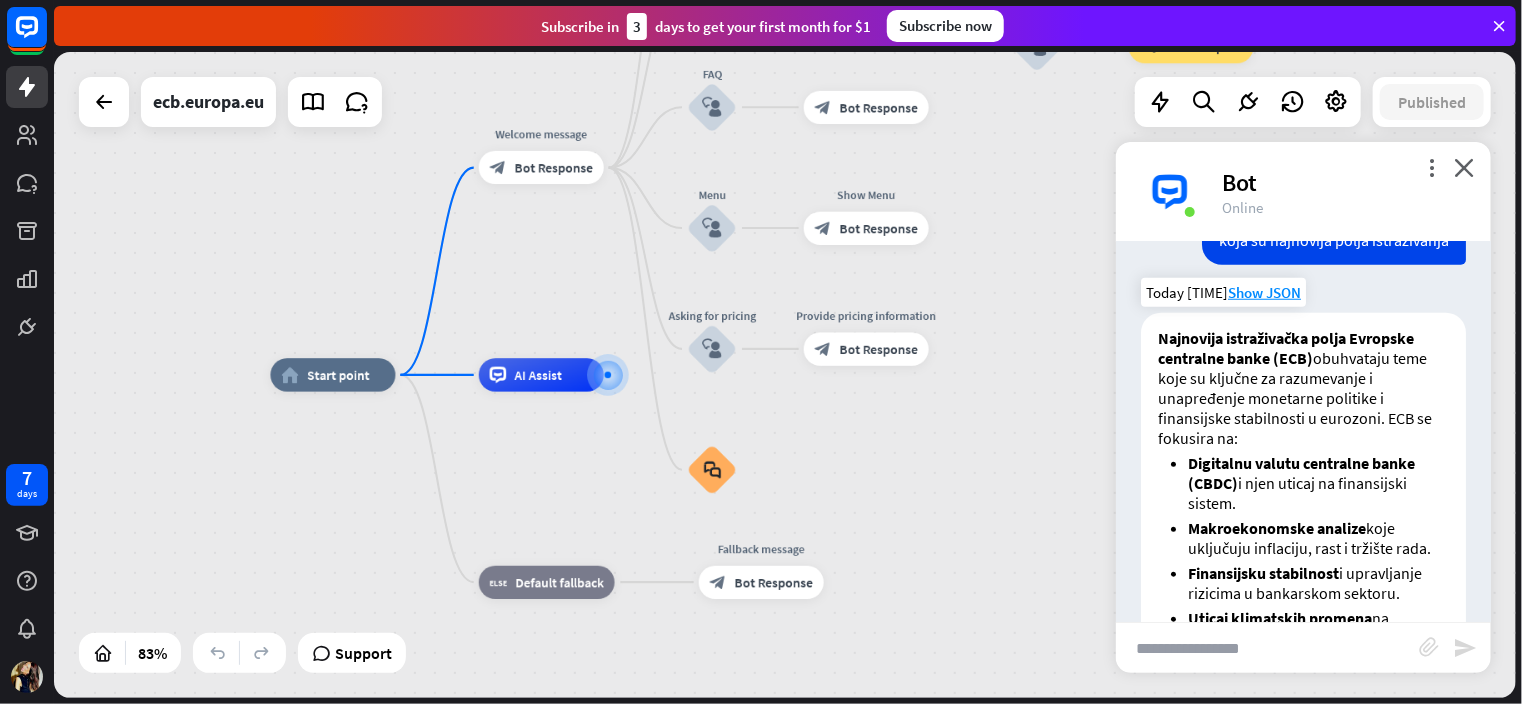 scroll, scrollTop: 831, scrollLeft: 0, axis: vertical 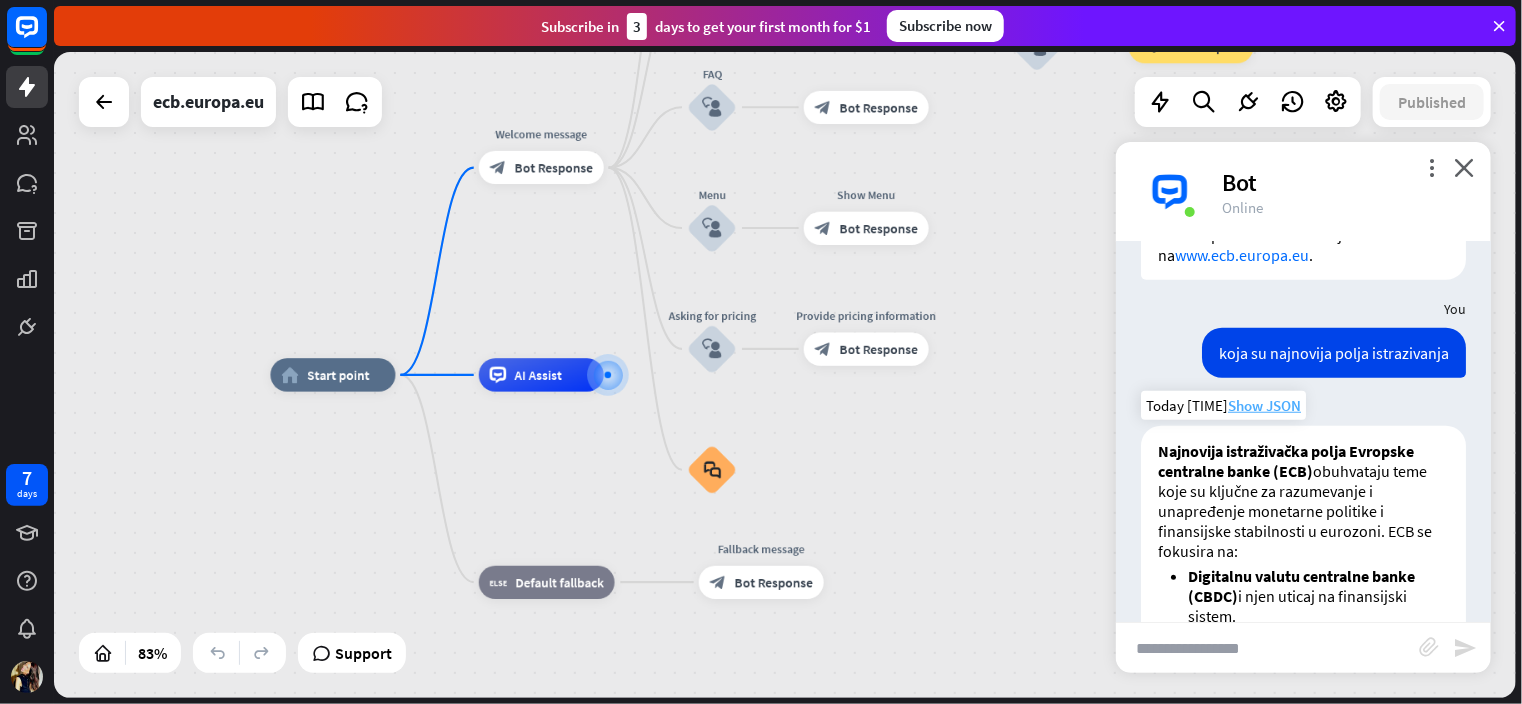 click on "Show JSON" at bounding box center [1264, 405] 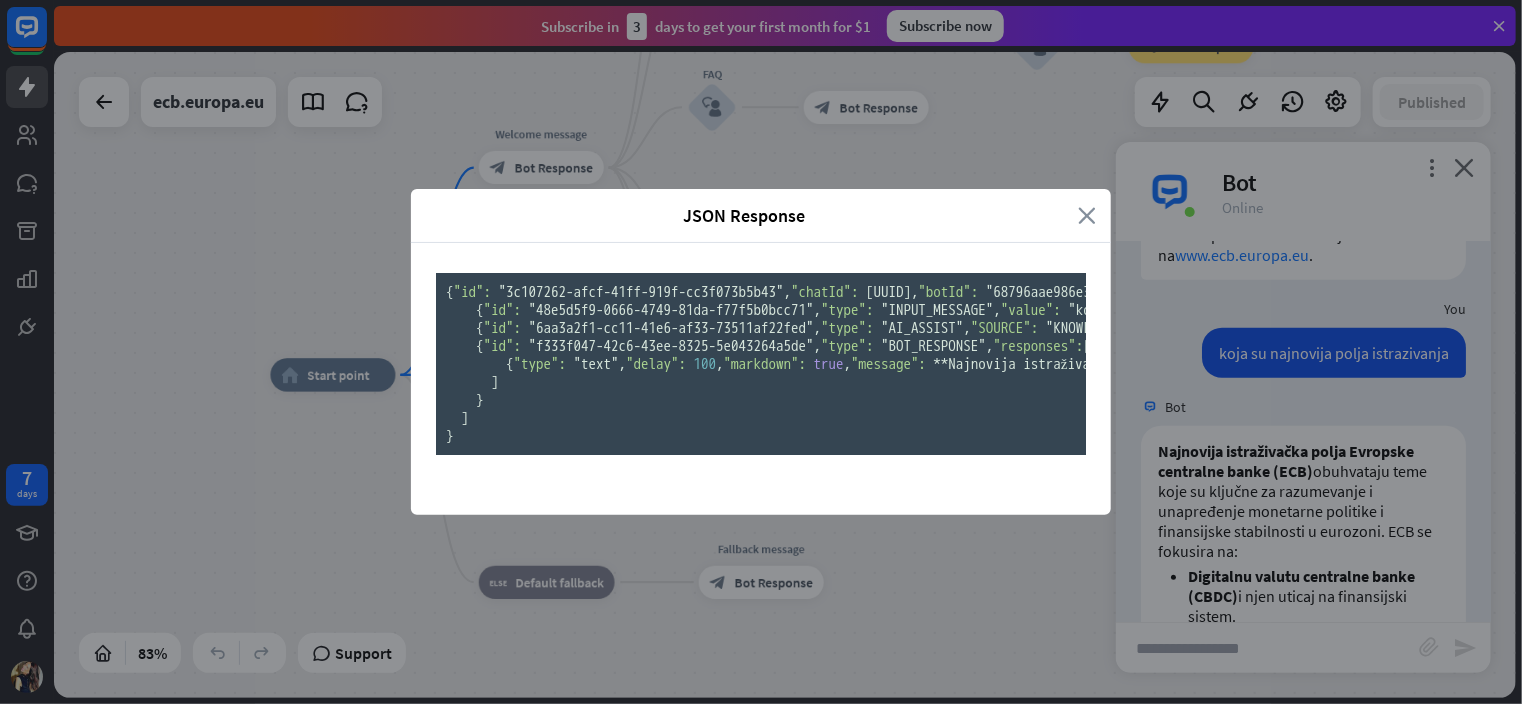 click on "close" at bounding box center (1087, 215) 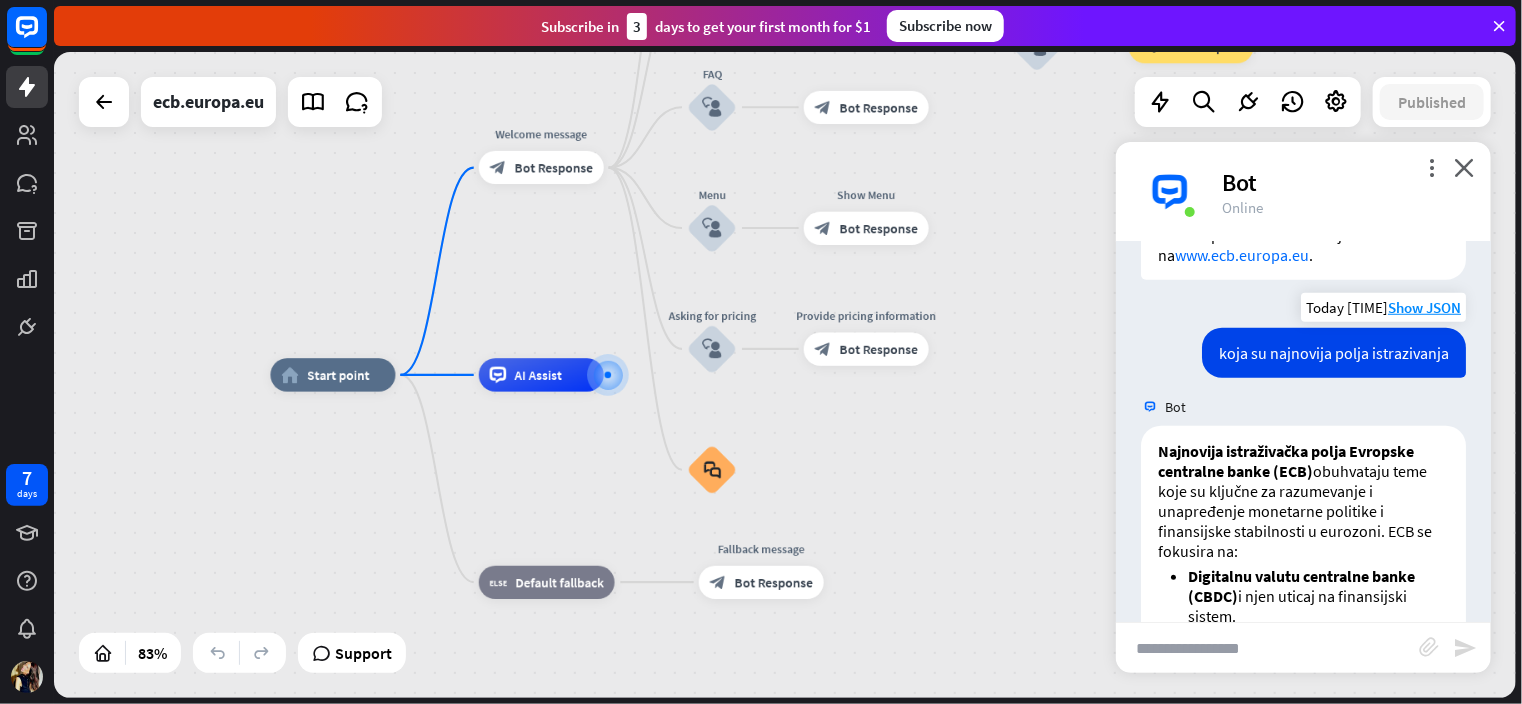 scroll, scrollTop: 1164, scrollLeft: 0, axis: vertical 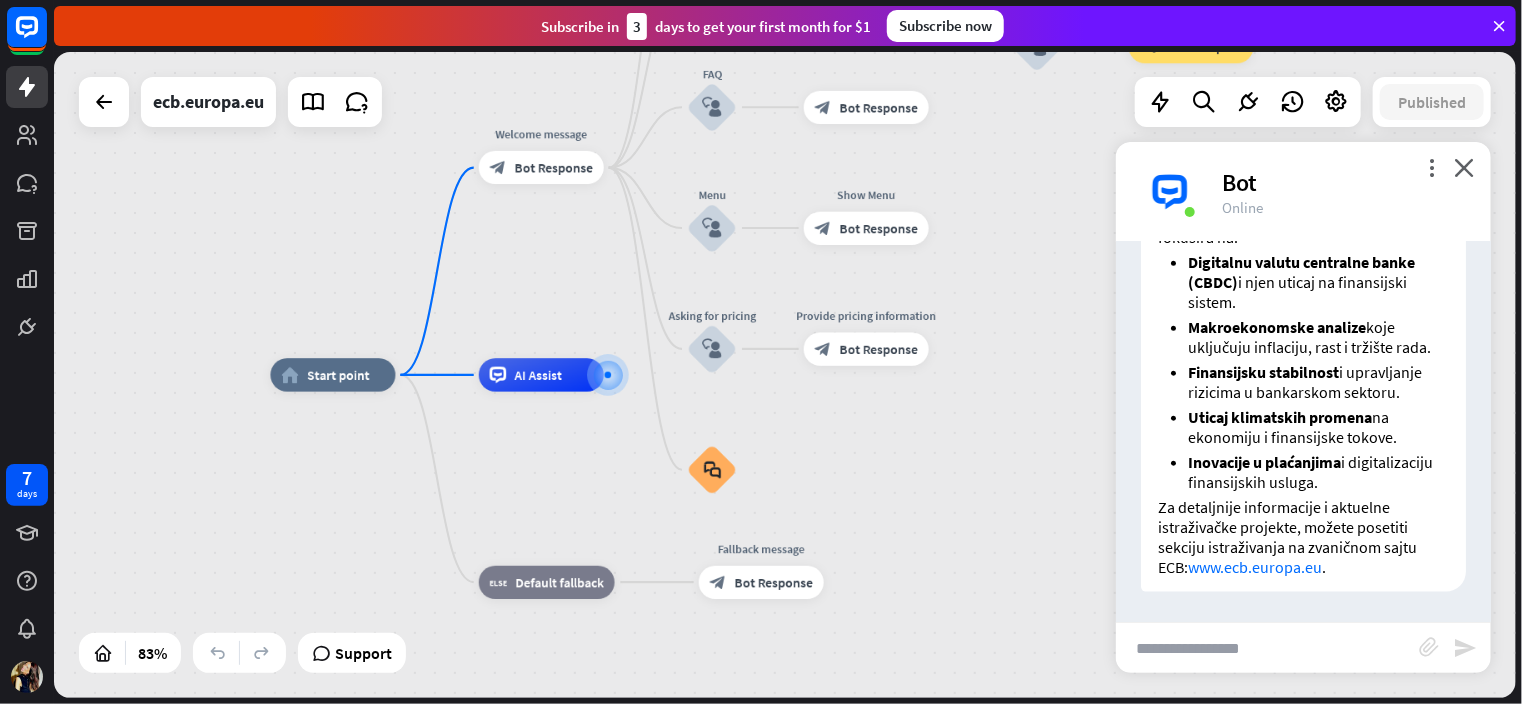 click at bounding box center (1267, 648) 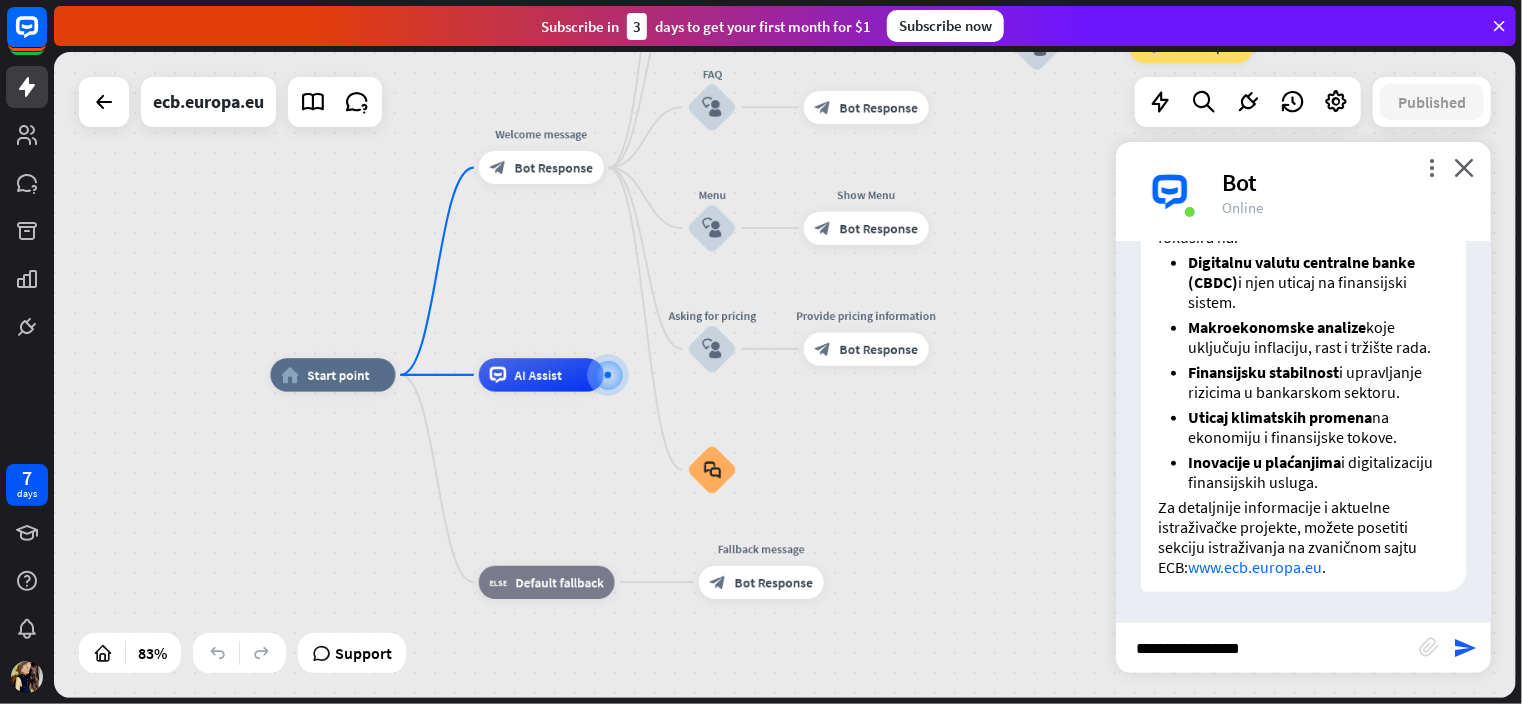 type on "**********" 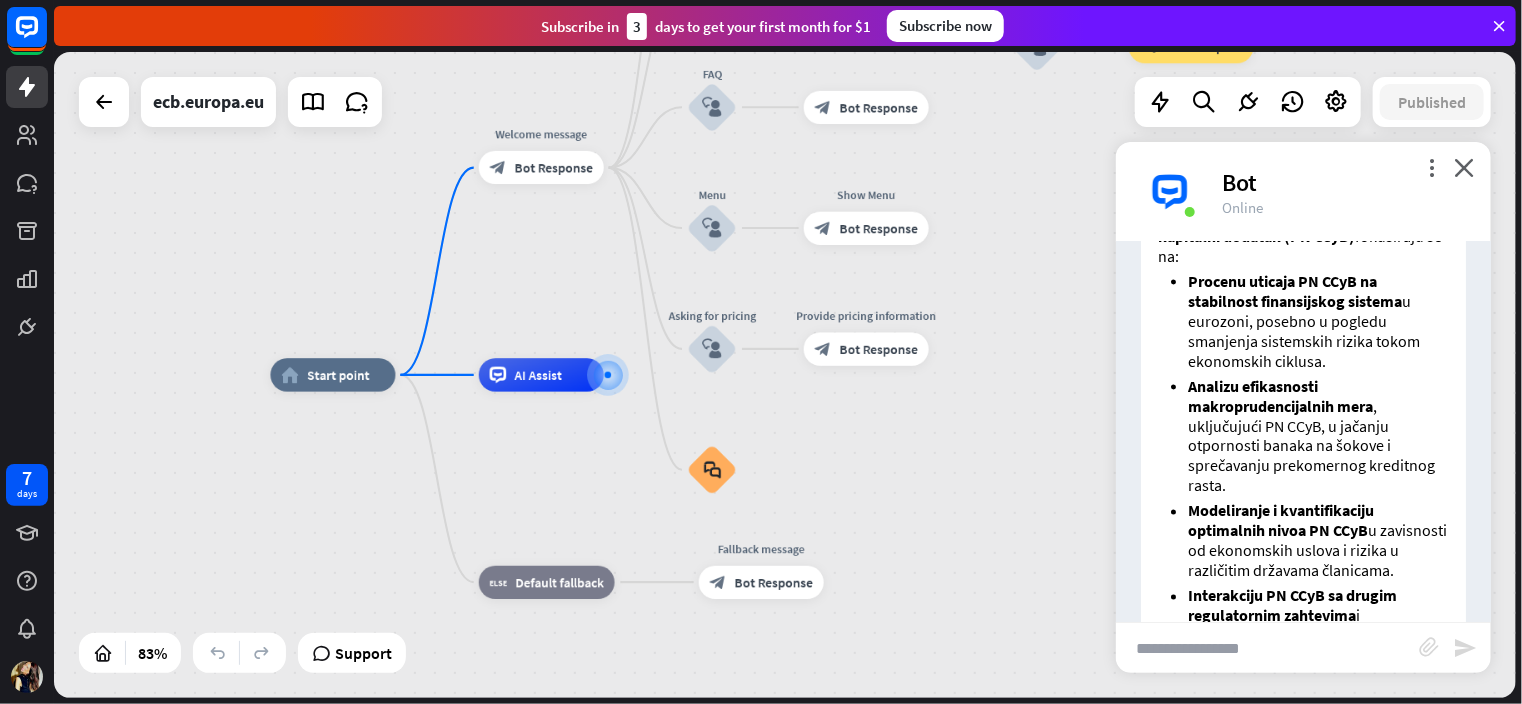 scroll, scrollTop: 1879, scrollLeft: 0, axis: vertical 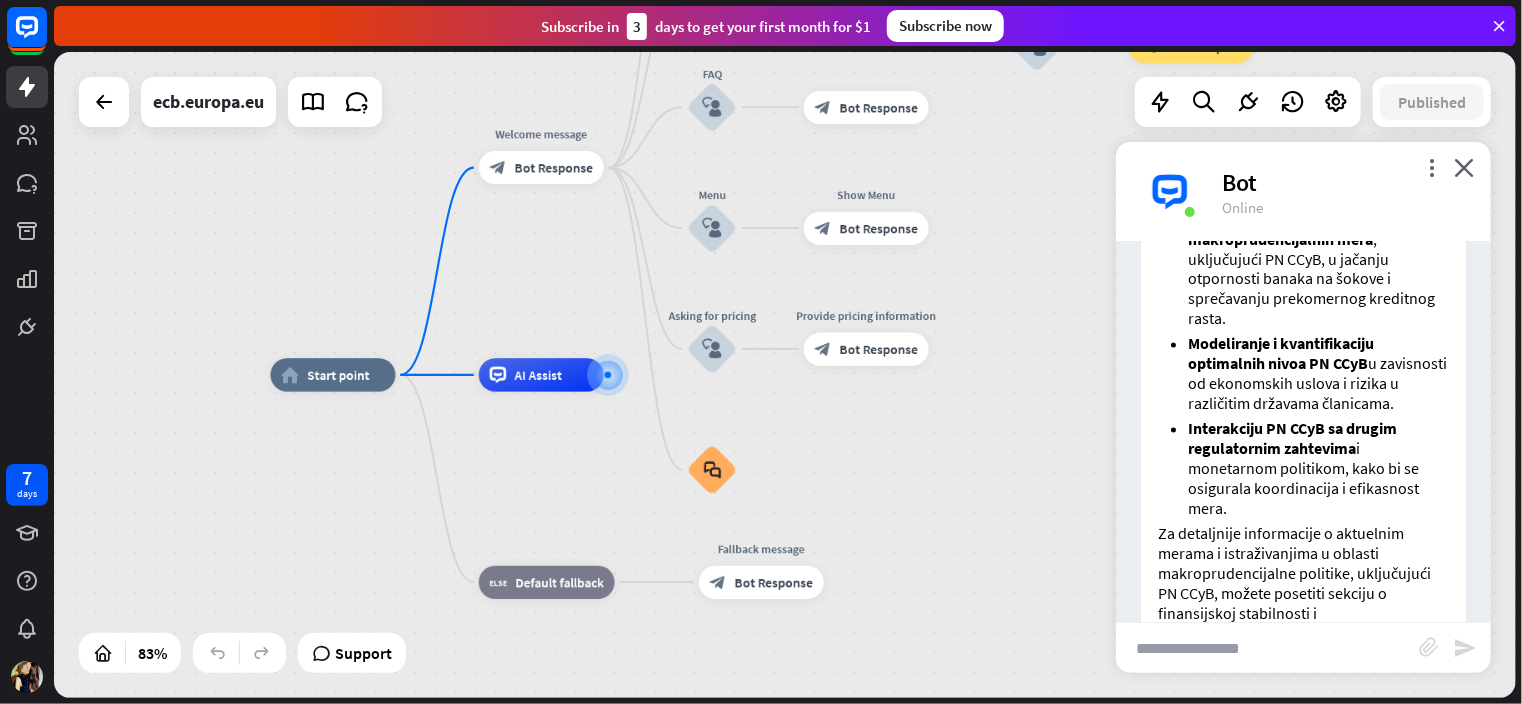 drag, startPoint x: 1191, startPoint y: 363, endPoint x: 1271, endPoint y: 447, distance: 116 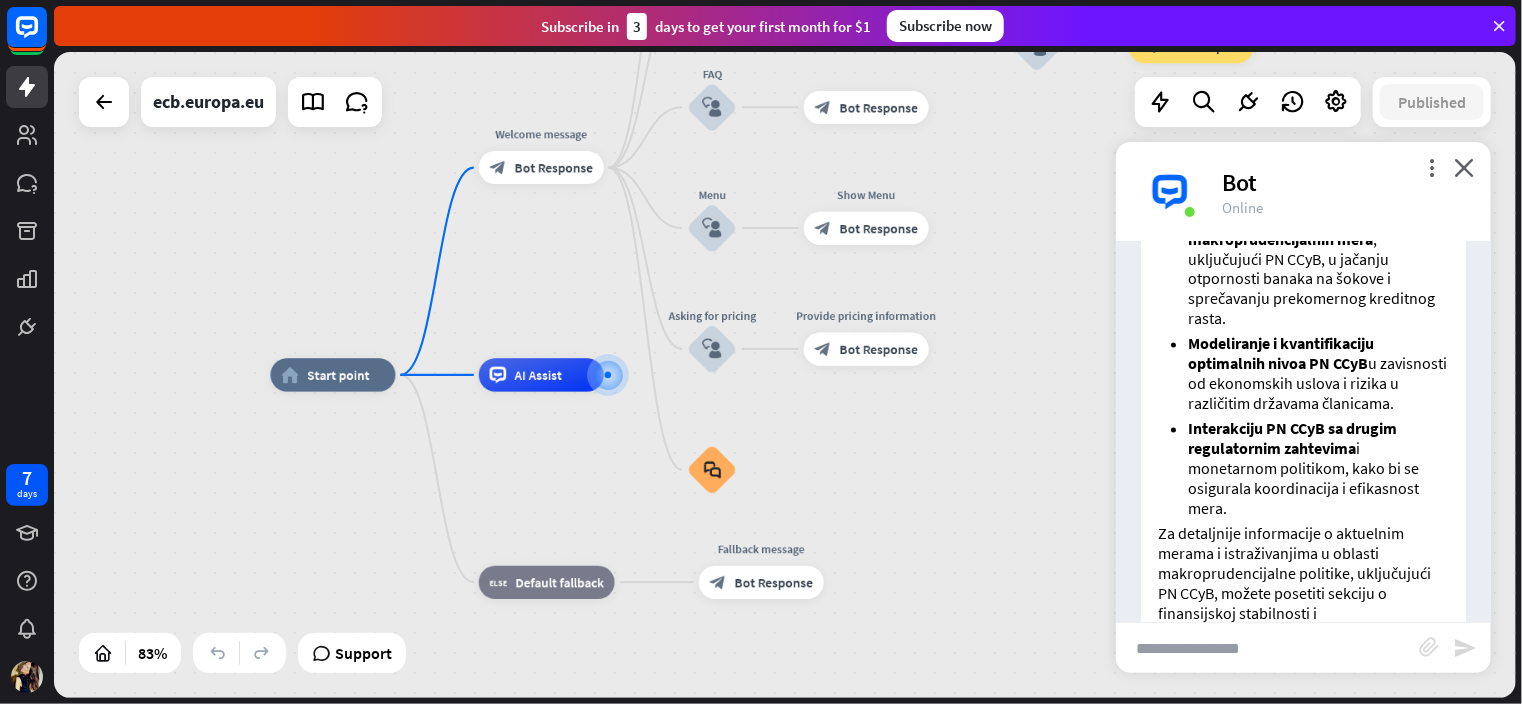 copy on "Modeliranje i kvantifikaciju optimalnih nivoa PN CCyB  u zavisnosti od ekonomskih uslova i rizika u različitim državama članicama." 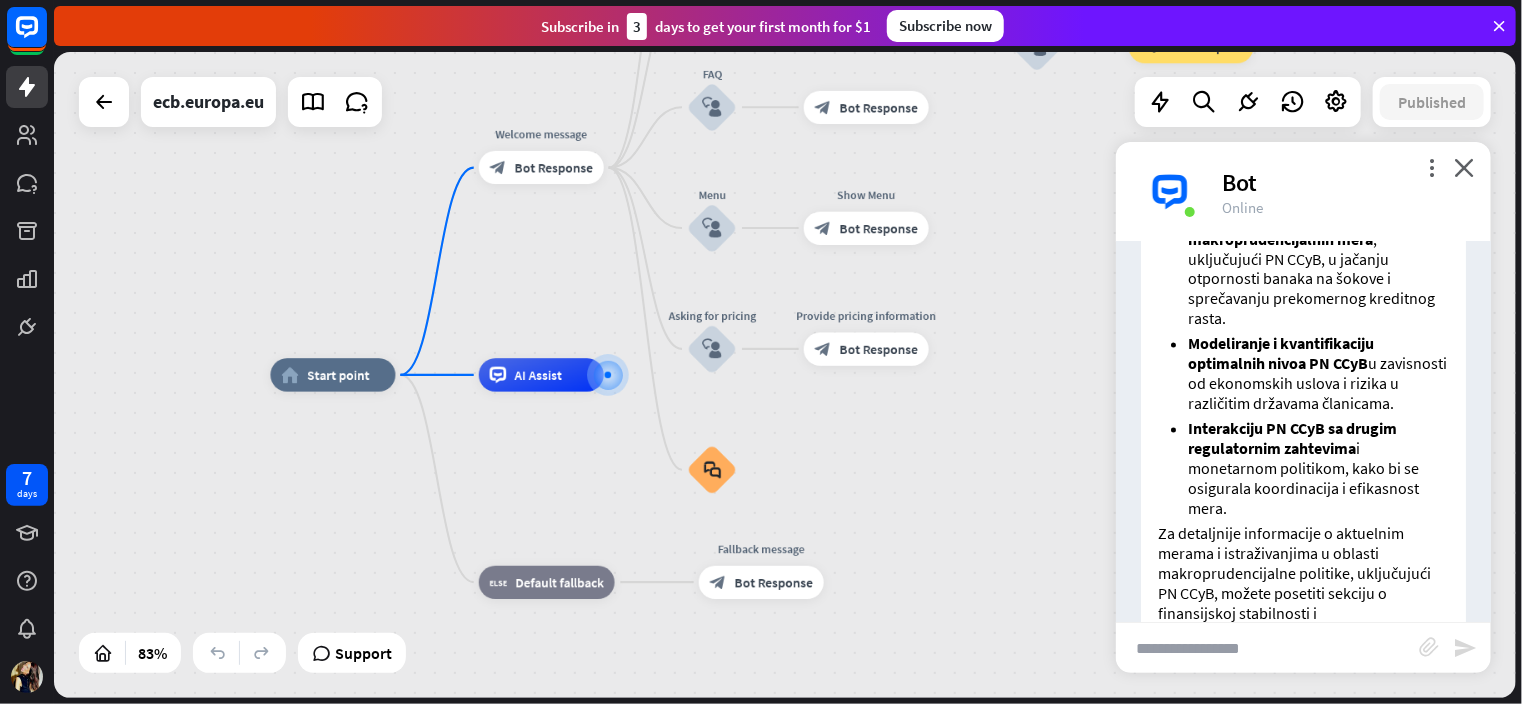 click at bounding box center (1267, 648) 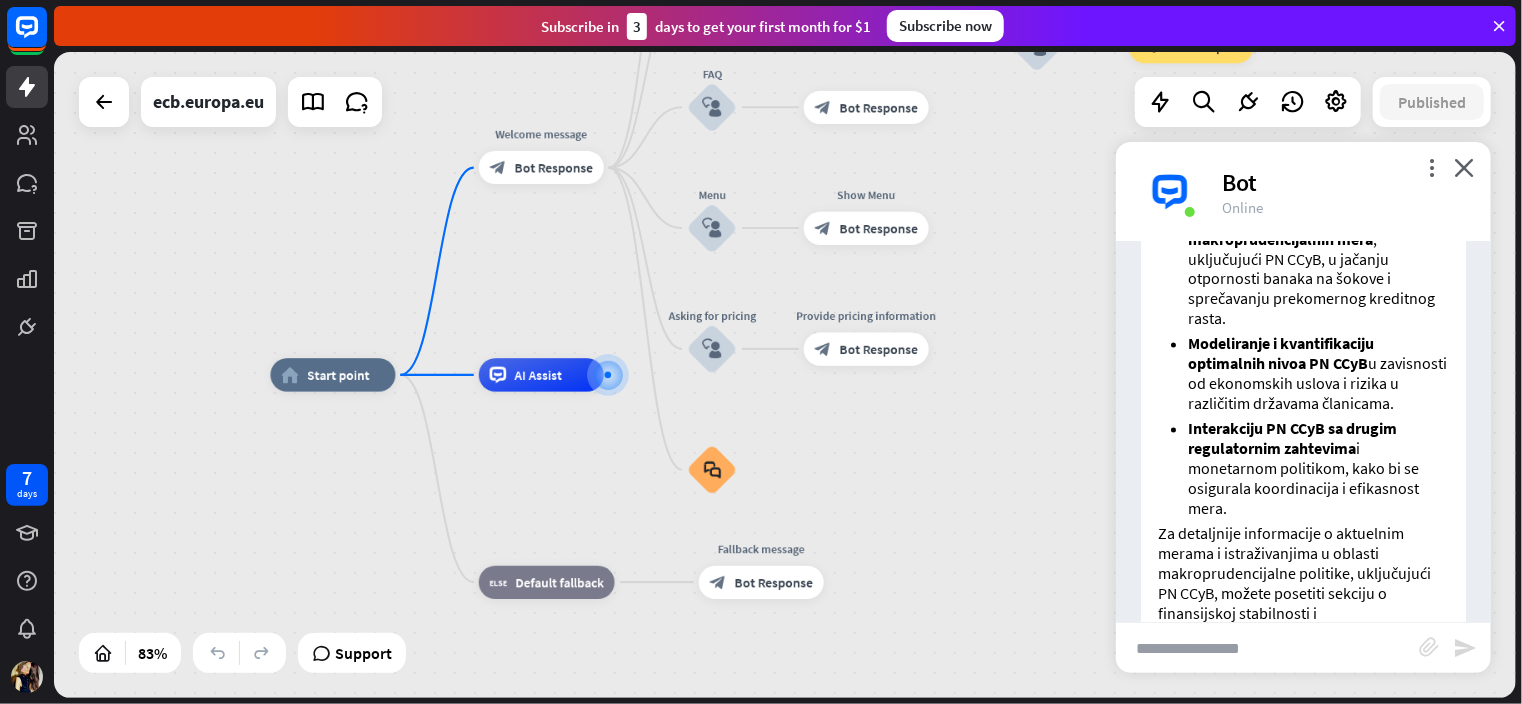 paste on "**********" 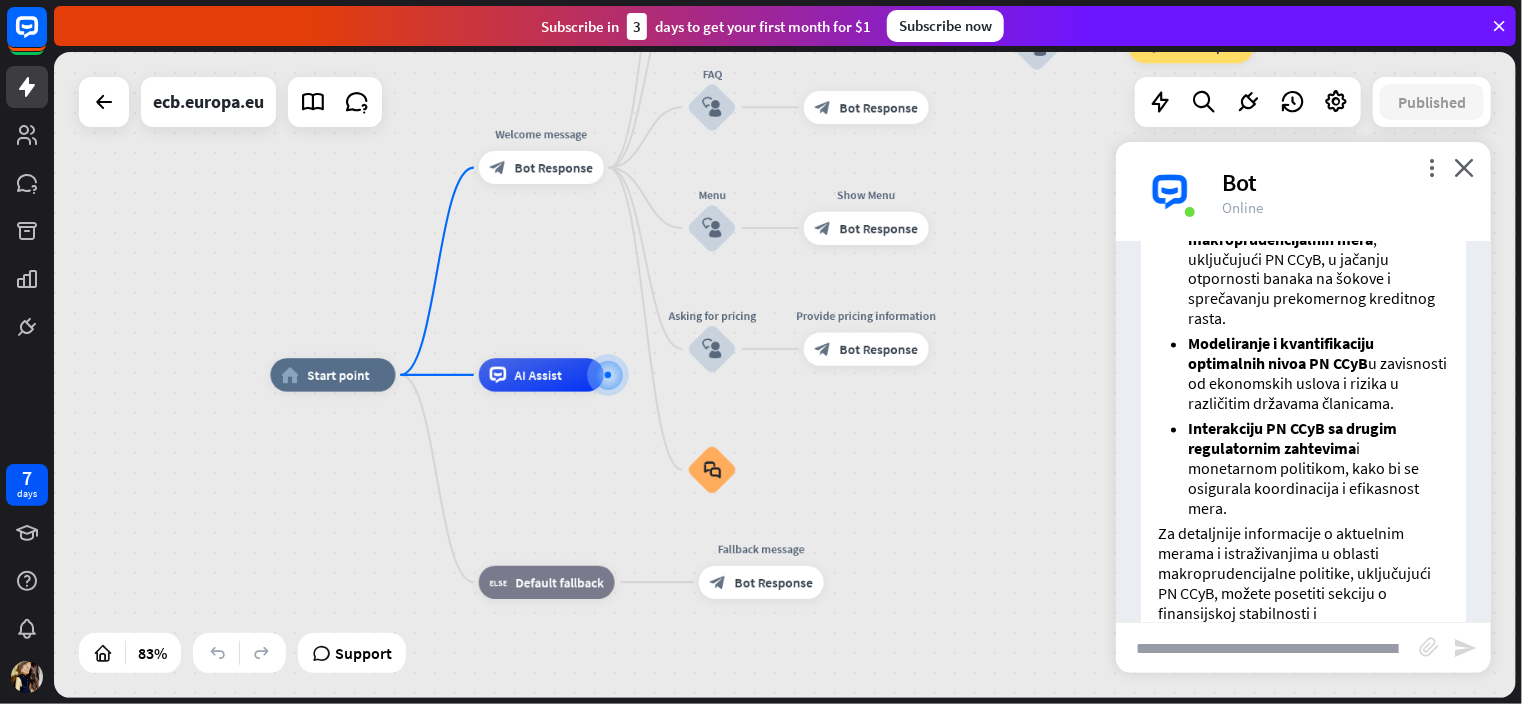 scroll, scrollTop: 0, scrollLeft: 593, axis: horizontal 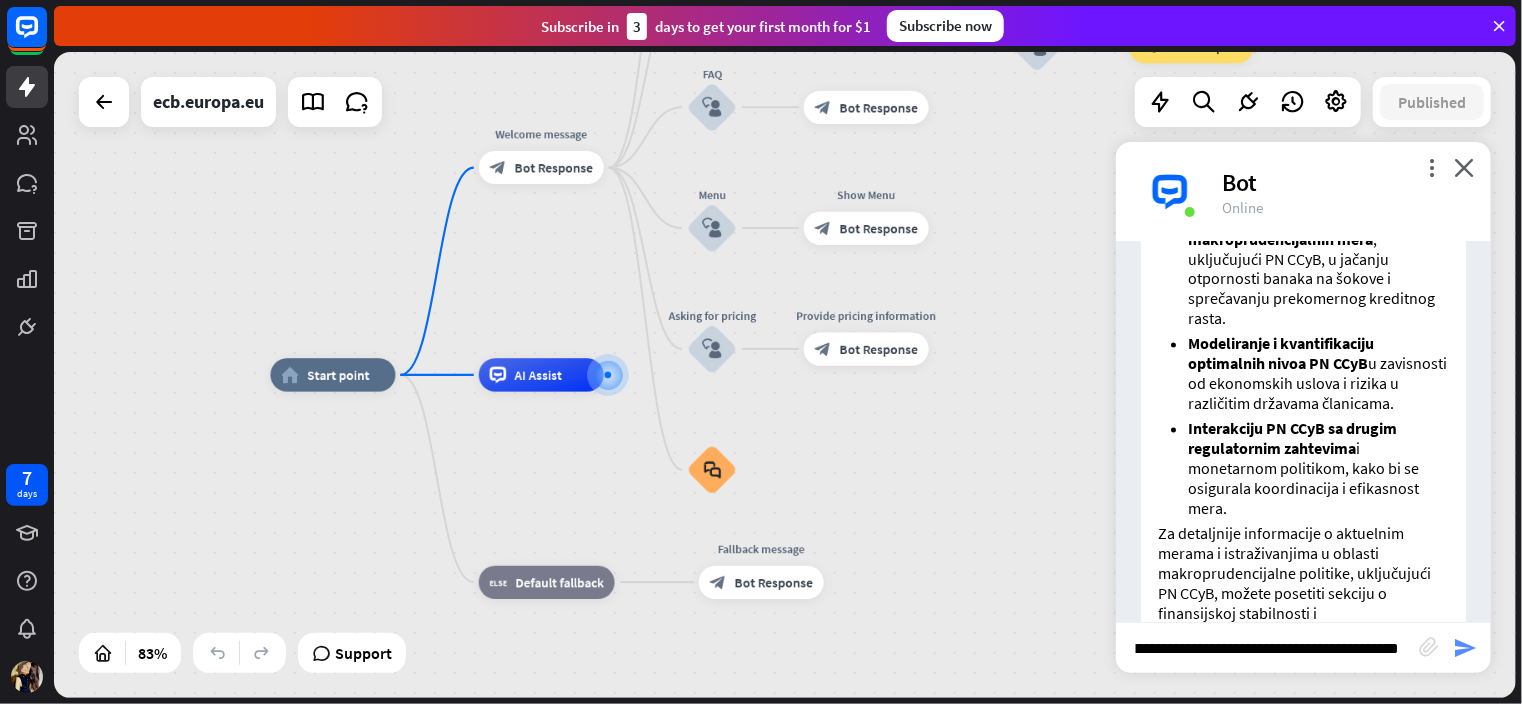 type on "**********" 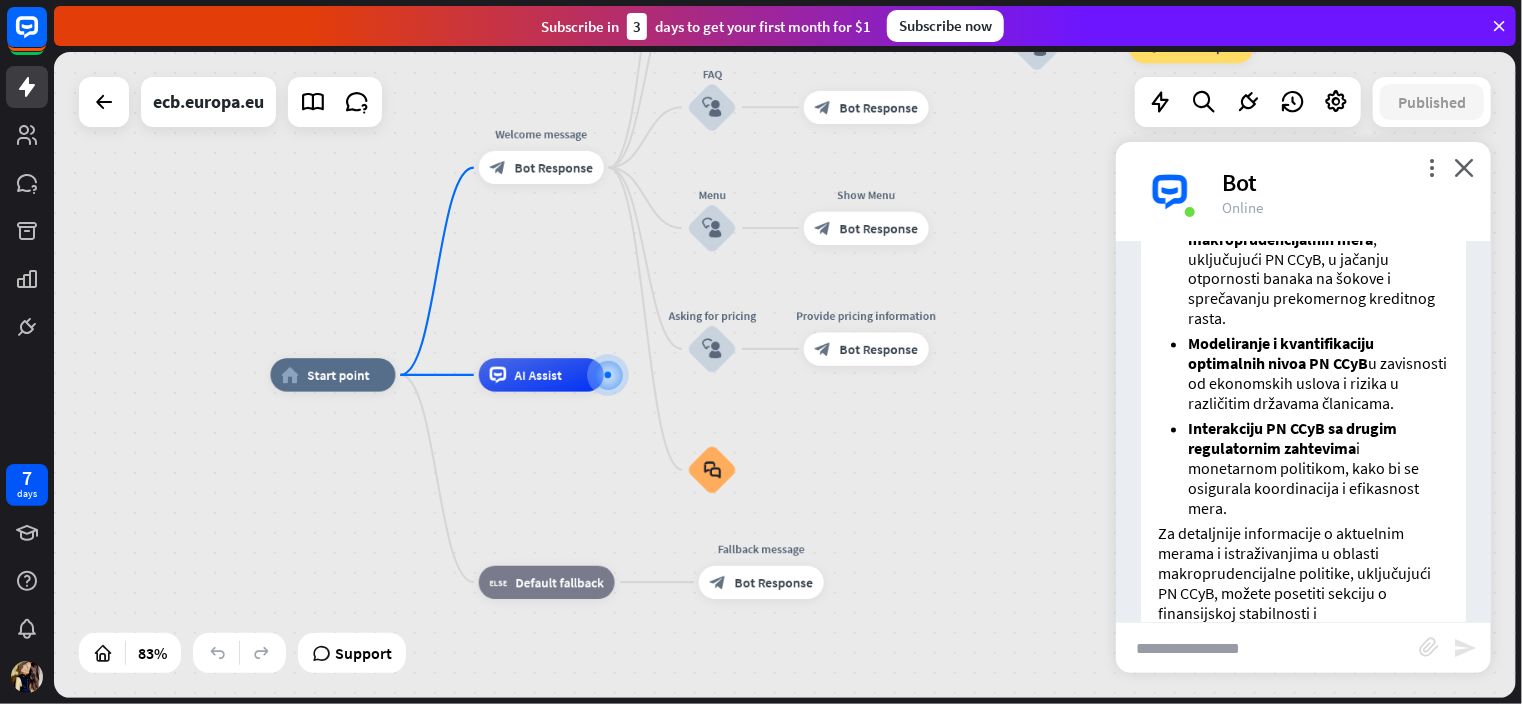 scroll, scrollTop: 0, scrollLeft: 0, axis: both 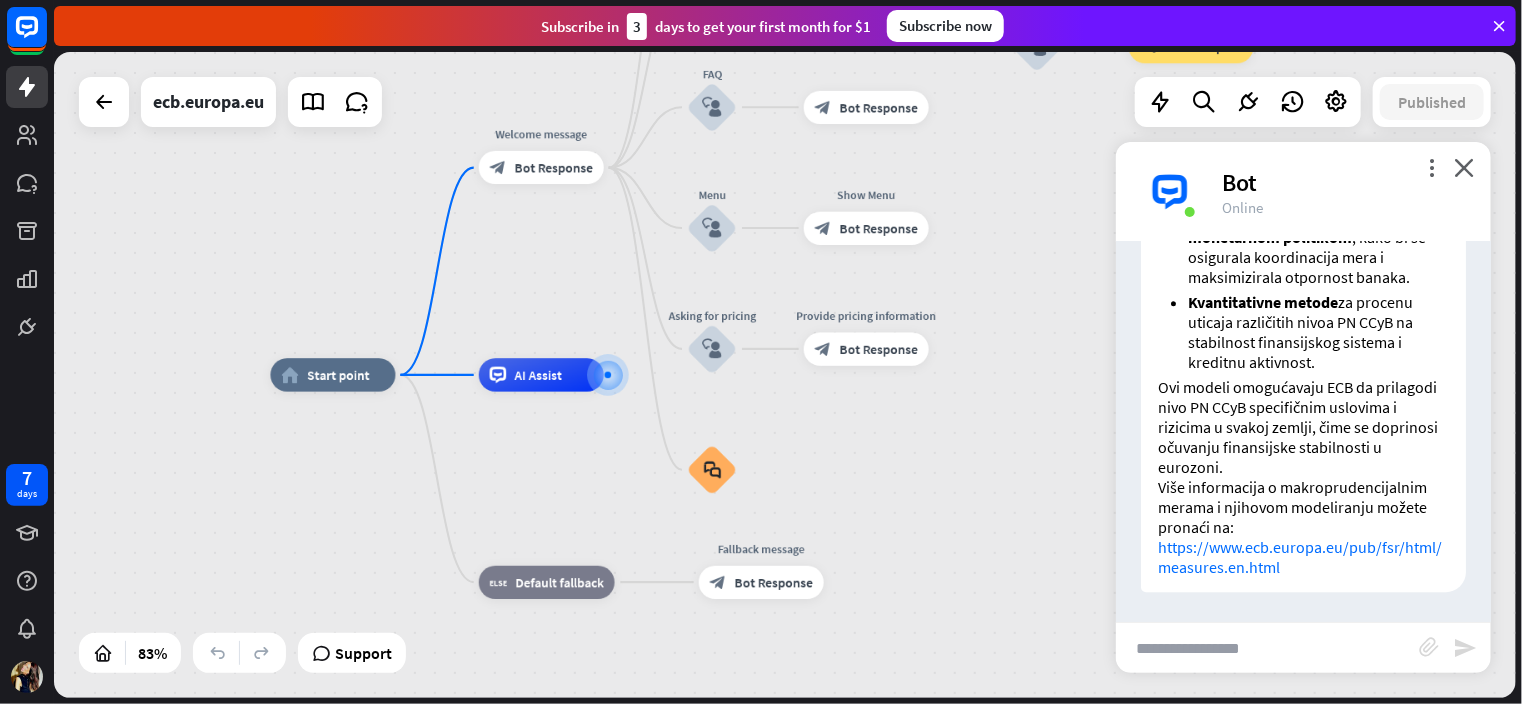 click at bounding box center [1267, 648] 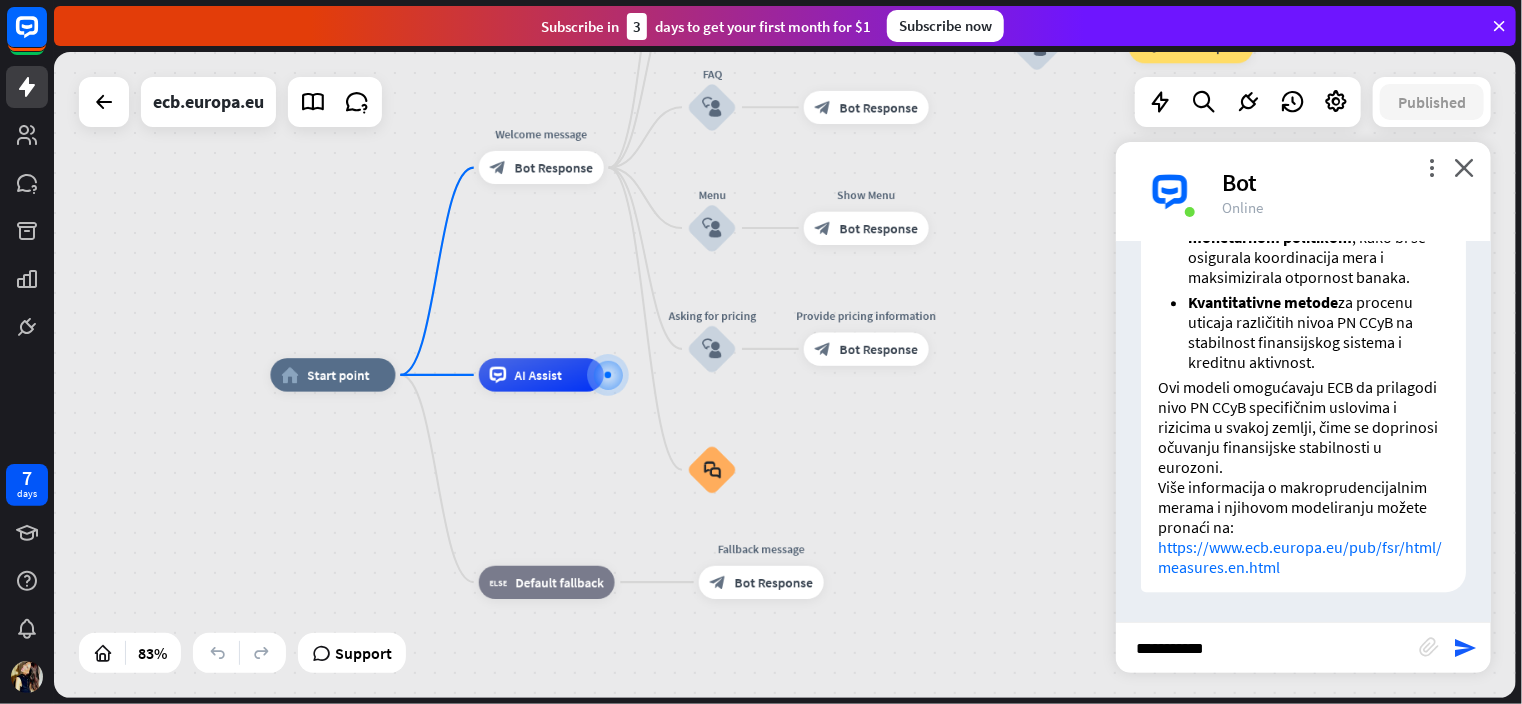 type on "**********" 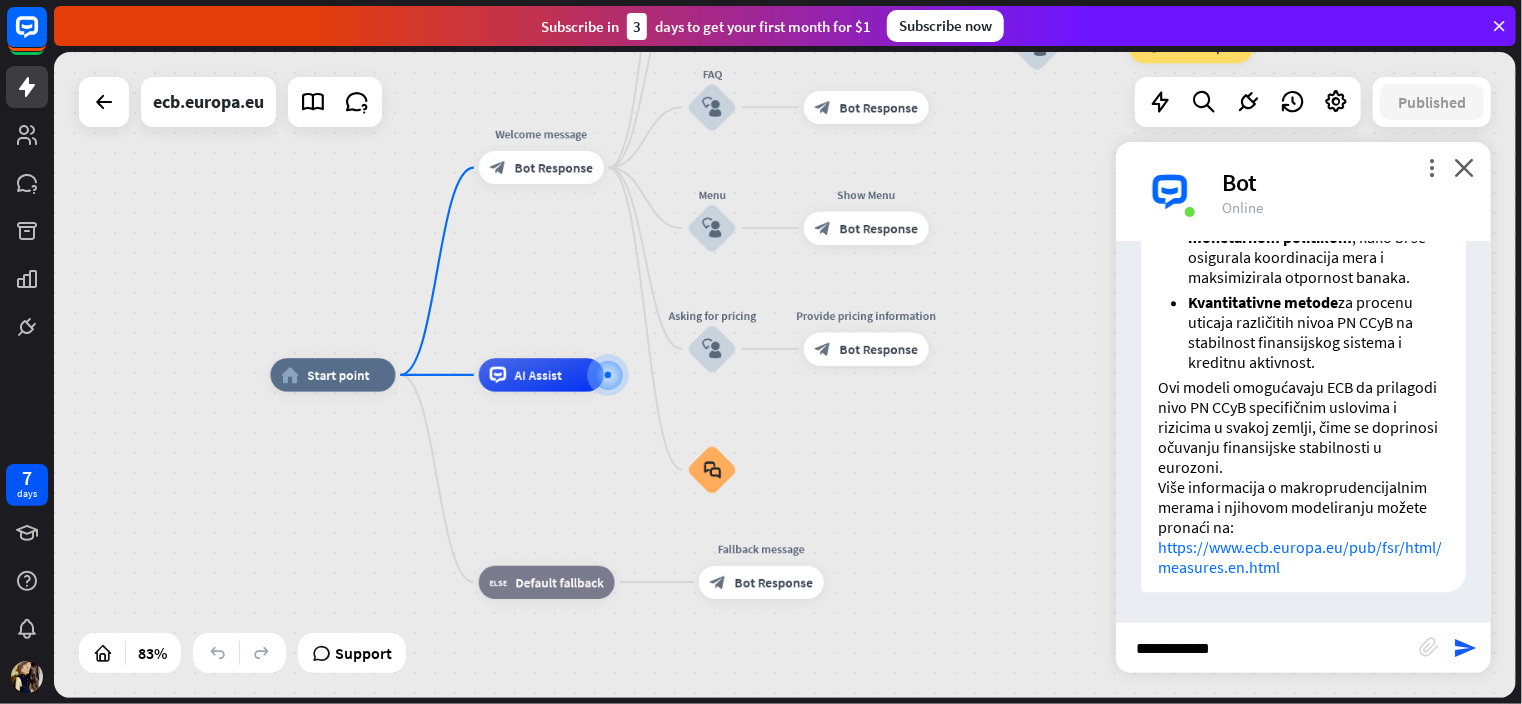 type 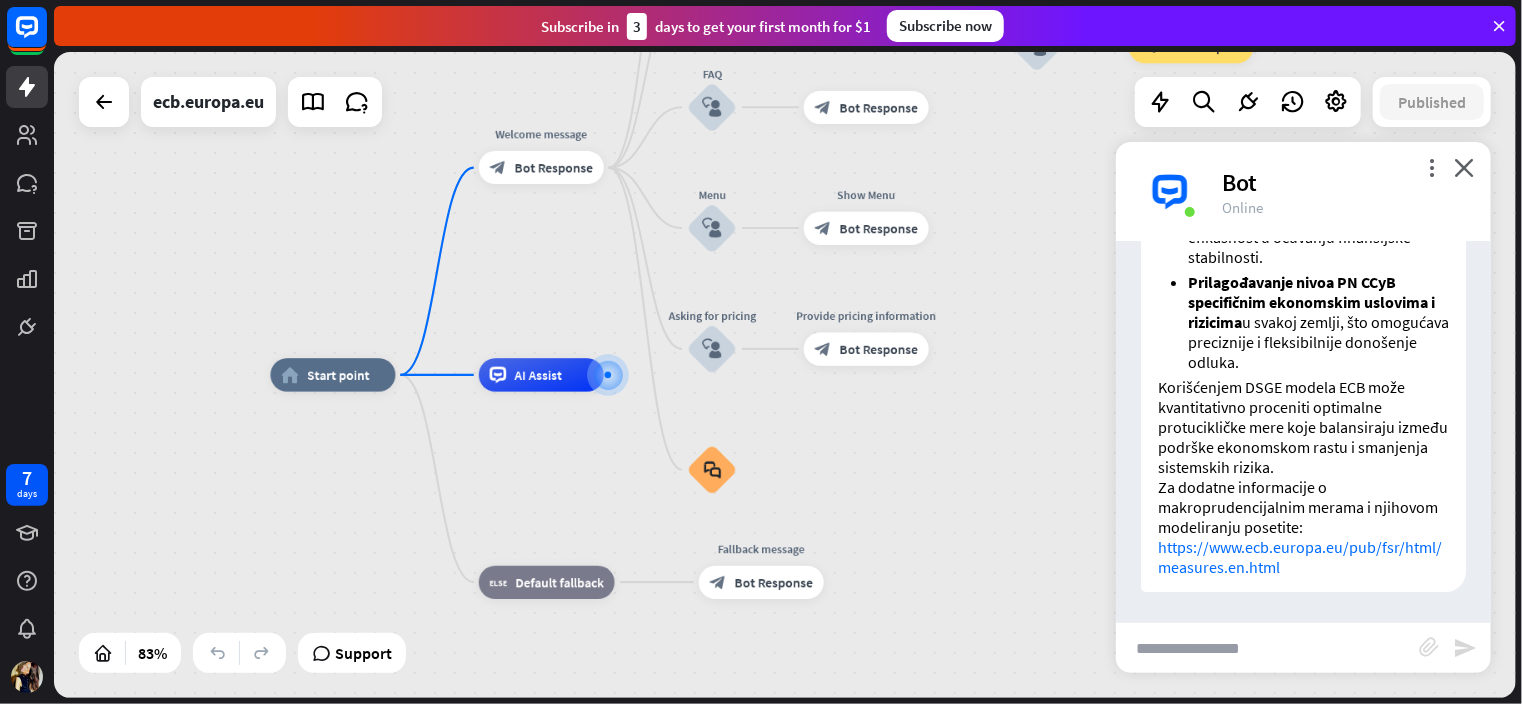 scroll, scrollTop: 3908, scrollLeft: 0, axis: vertical 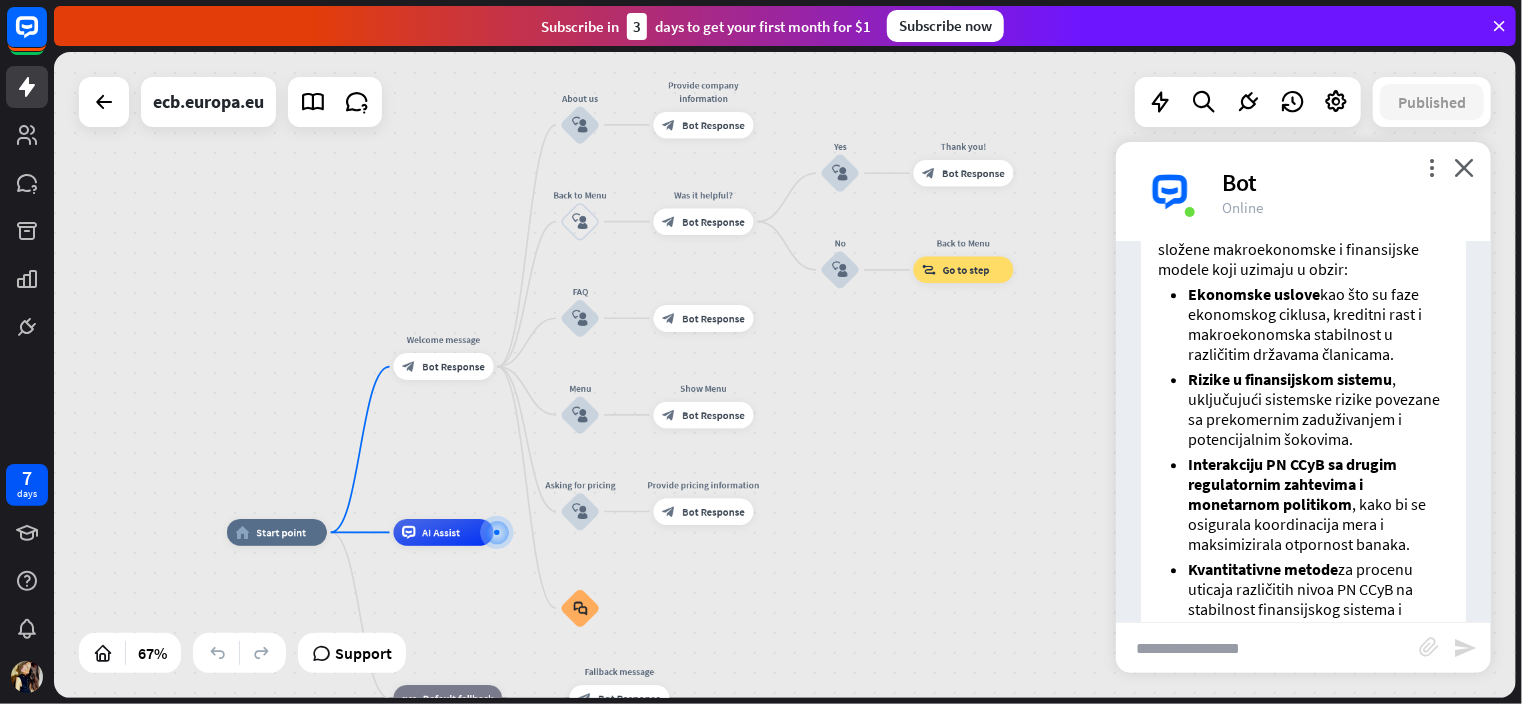 drag, startPoint x: 1006, startPoint y: 263, endPoint x: 806, endPoint y: 447, distance: 271.76462 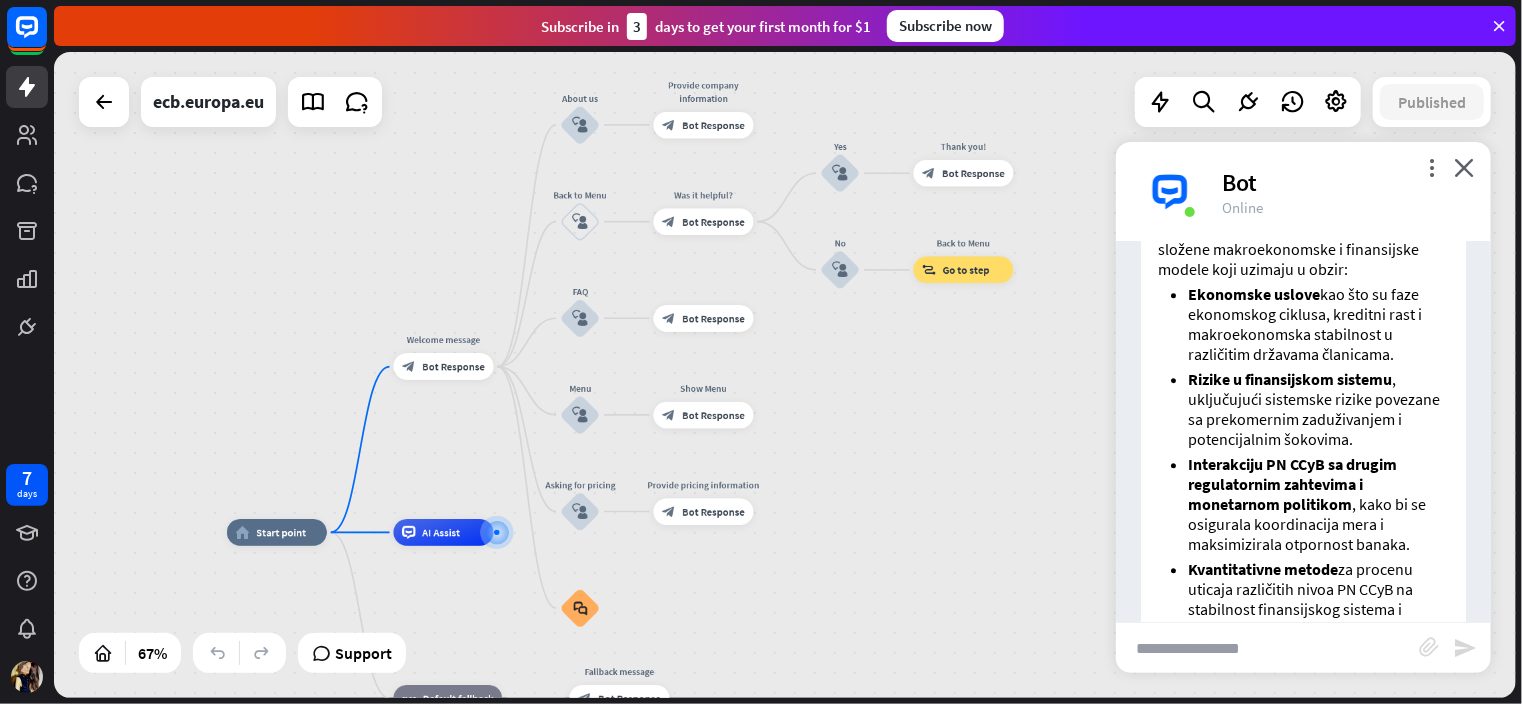 click on "home_2   Start point                 Welcome message   block_bot_response   Bot Response                 About us   block_user_input                 Provide company information   block_bot_response   Bot Response                 Back to Menu   block_user_input                 Was it helpful?   block_bot_response   Bot Response                 Yes   block_user_input                 Thank you!   block_bot_response   Bot Response                 No   block_user_input                 Back to Menu   block_goto   Go to step                 FAQ   block_user_input                   block_bot_response   Bot Response                 Menu   block_user_input                 Show Menu   block_bot_response   Bot Response                 Asking for pricing   block_user_input                 Provide pricing information   block_bot_response   Bot Response                   block_faq                     AI Assist                       block_fallback   Default fallback                 Fallback message" at bounding box center [785, 375] 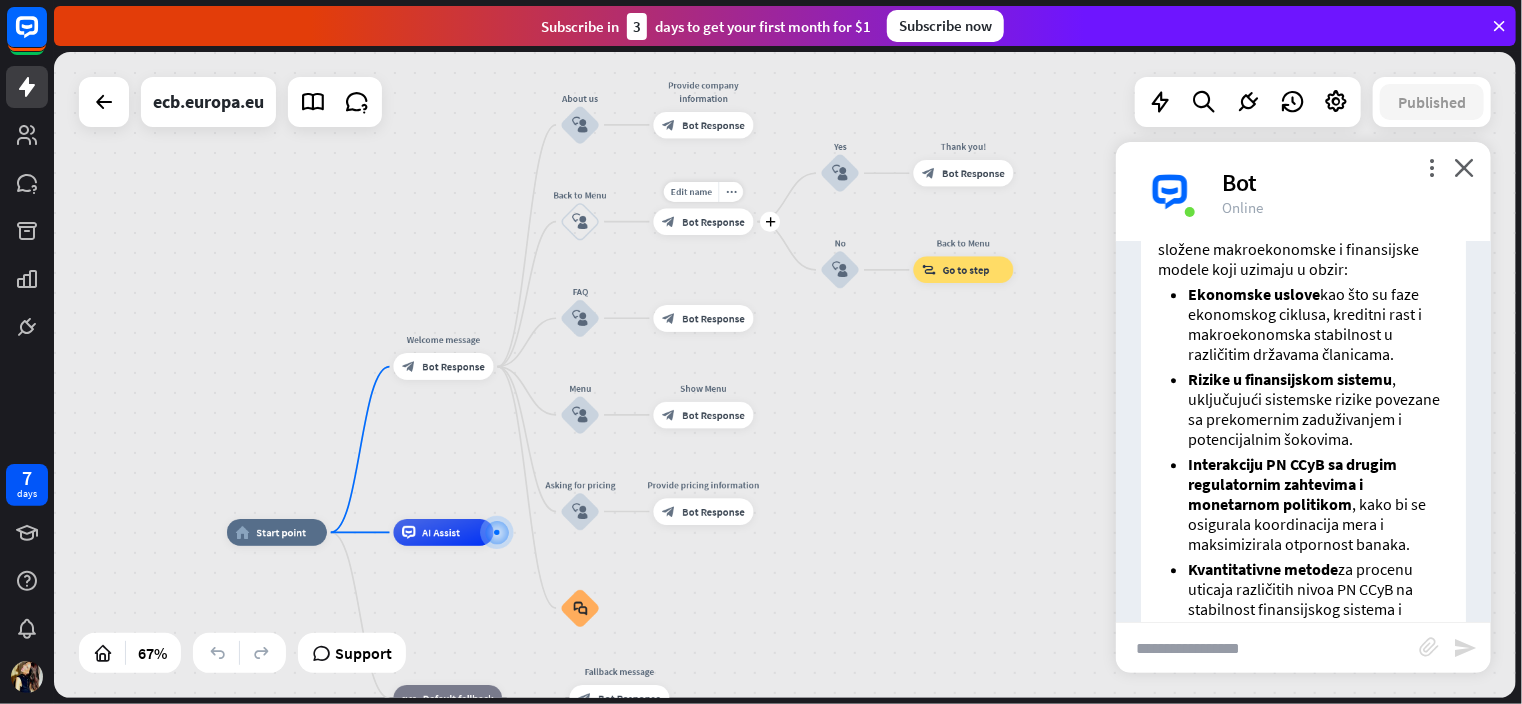 click on "Bot Response" at bounding box center (713, 221) 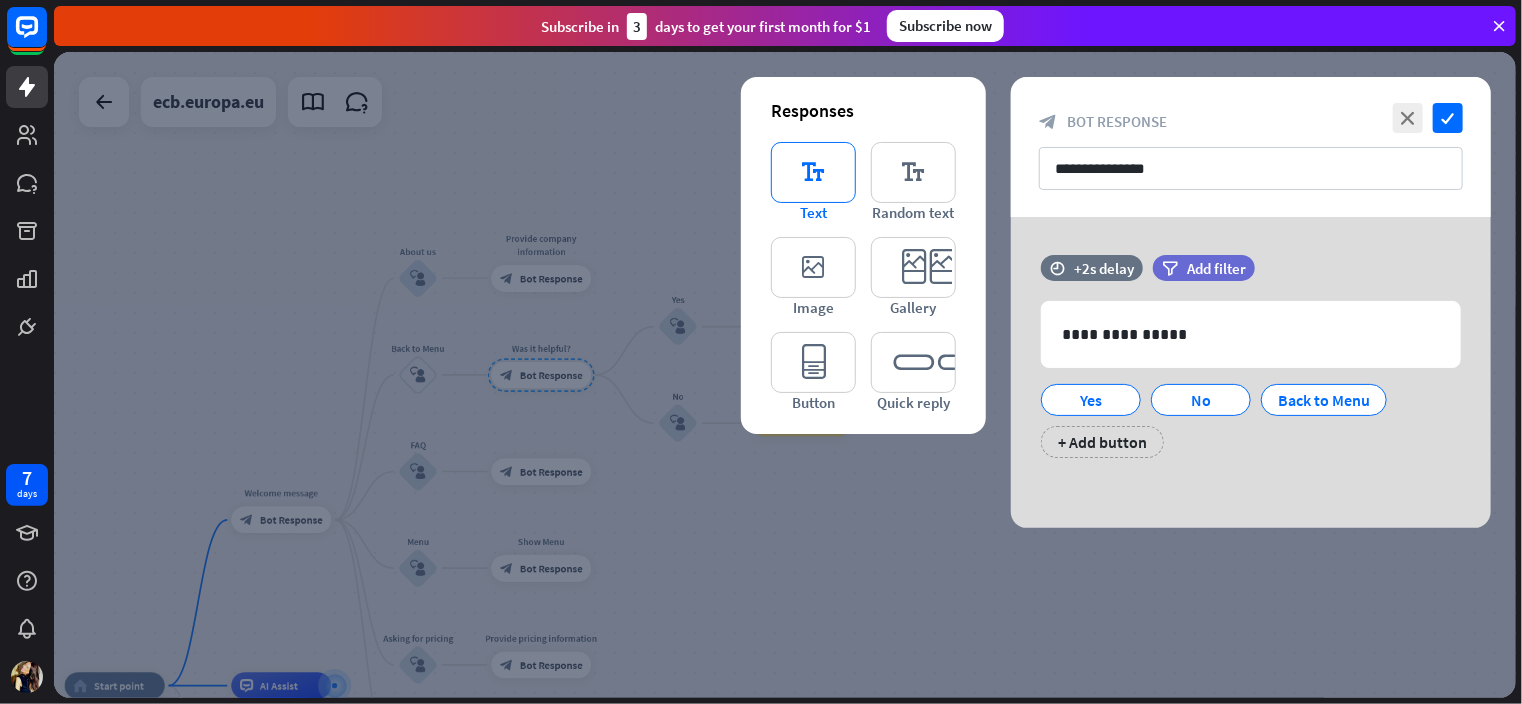 click on "editor_text" at bounding box center (813, 172) 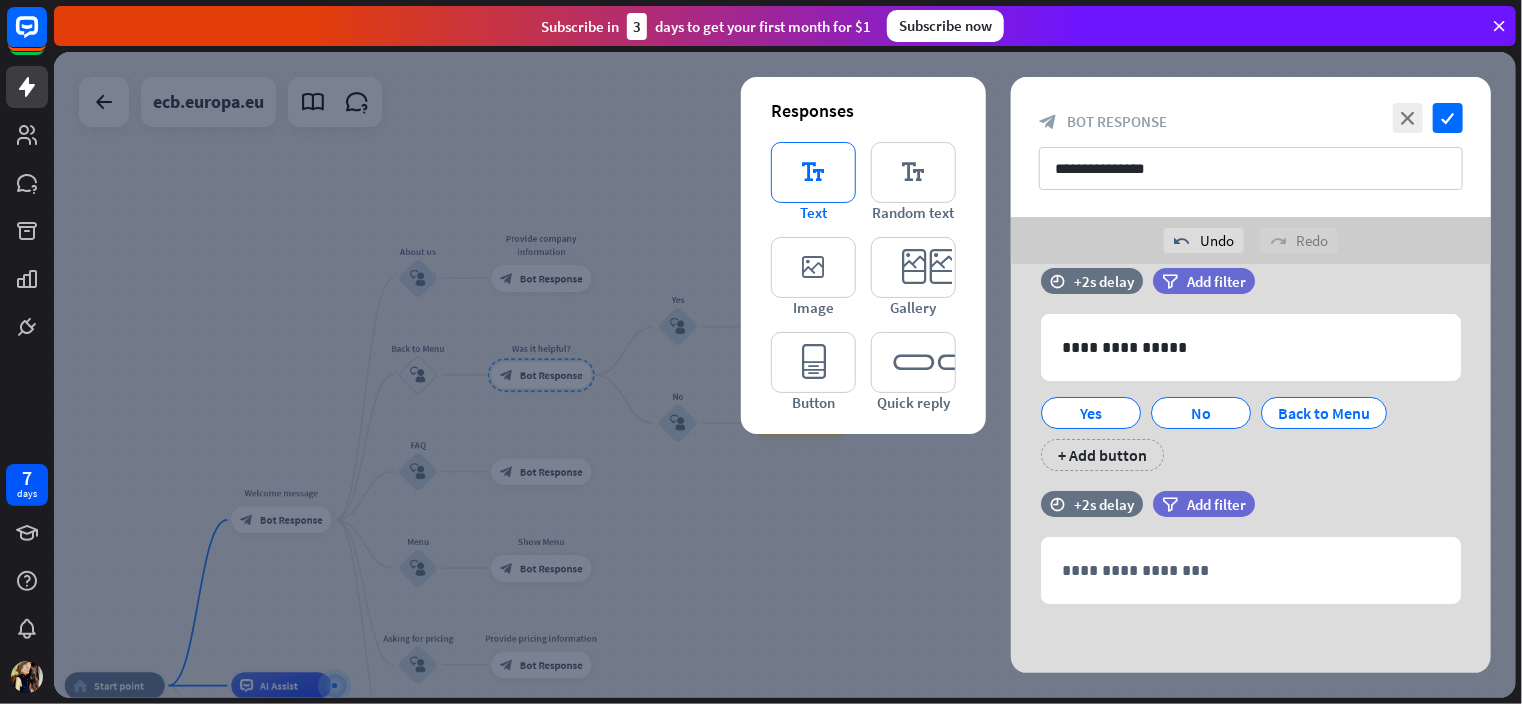 scroll, scrollTop: 34, scrollLeft: 0, axis: vertical 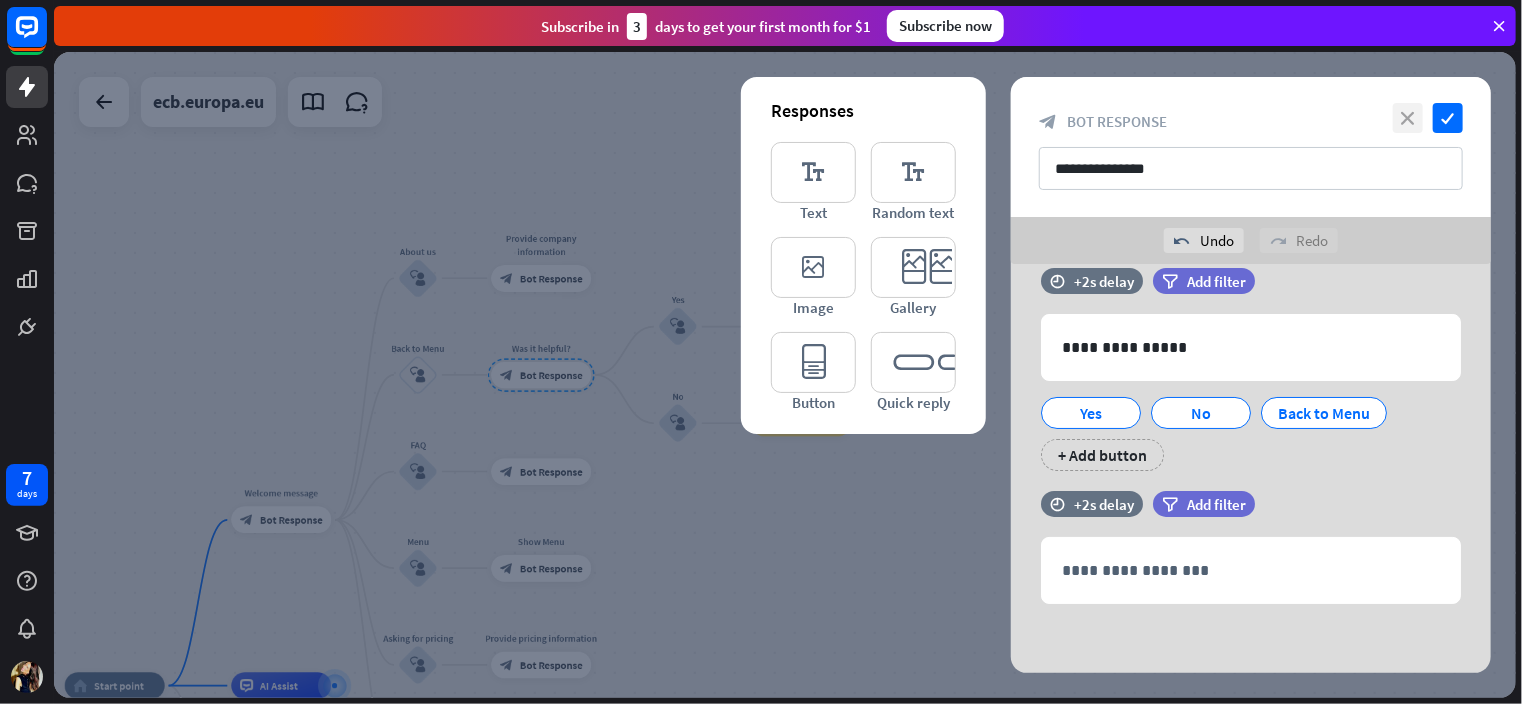 click on "close" at bounding box center [1408, 118] 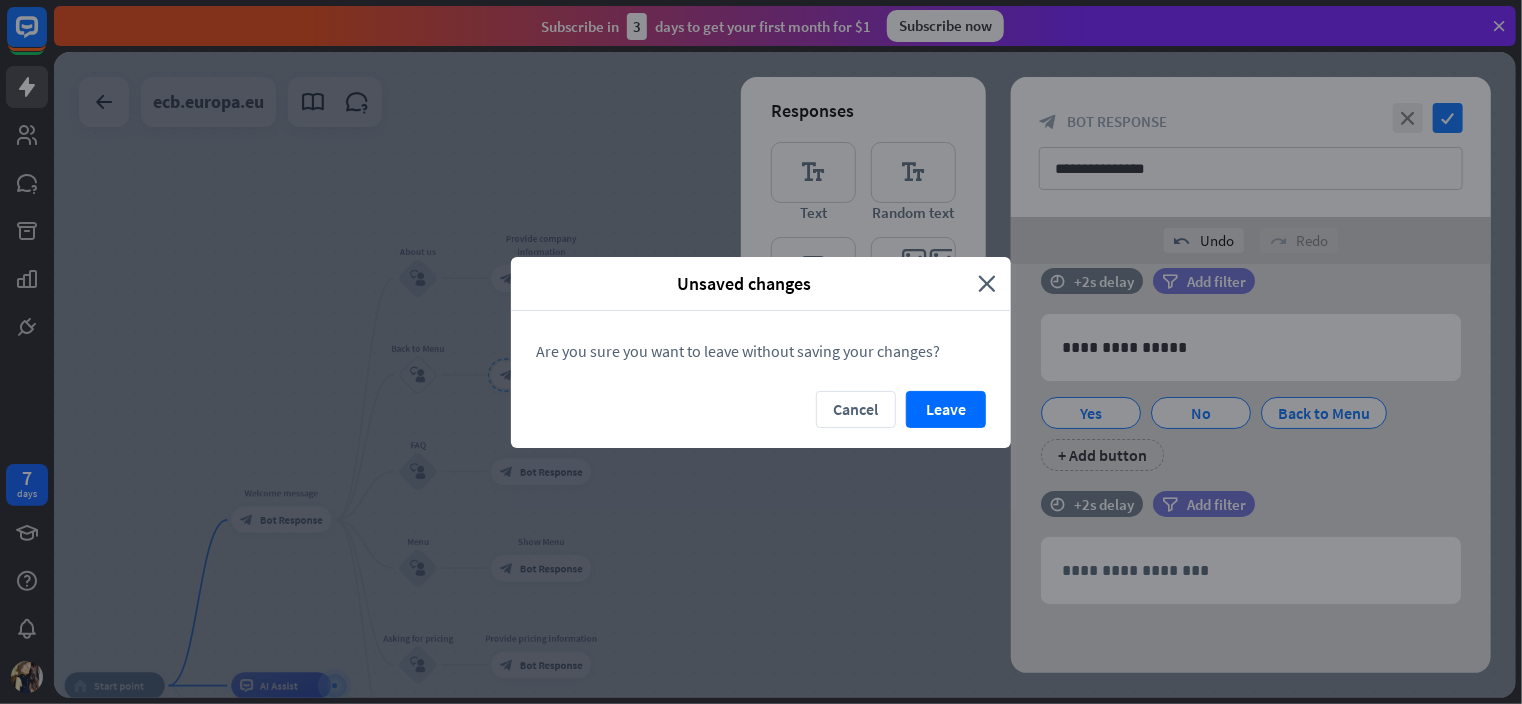 click on "Unsaved changes" at bounding box center (752, 283) 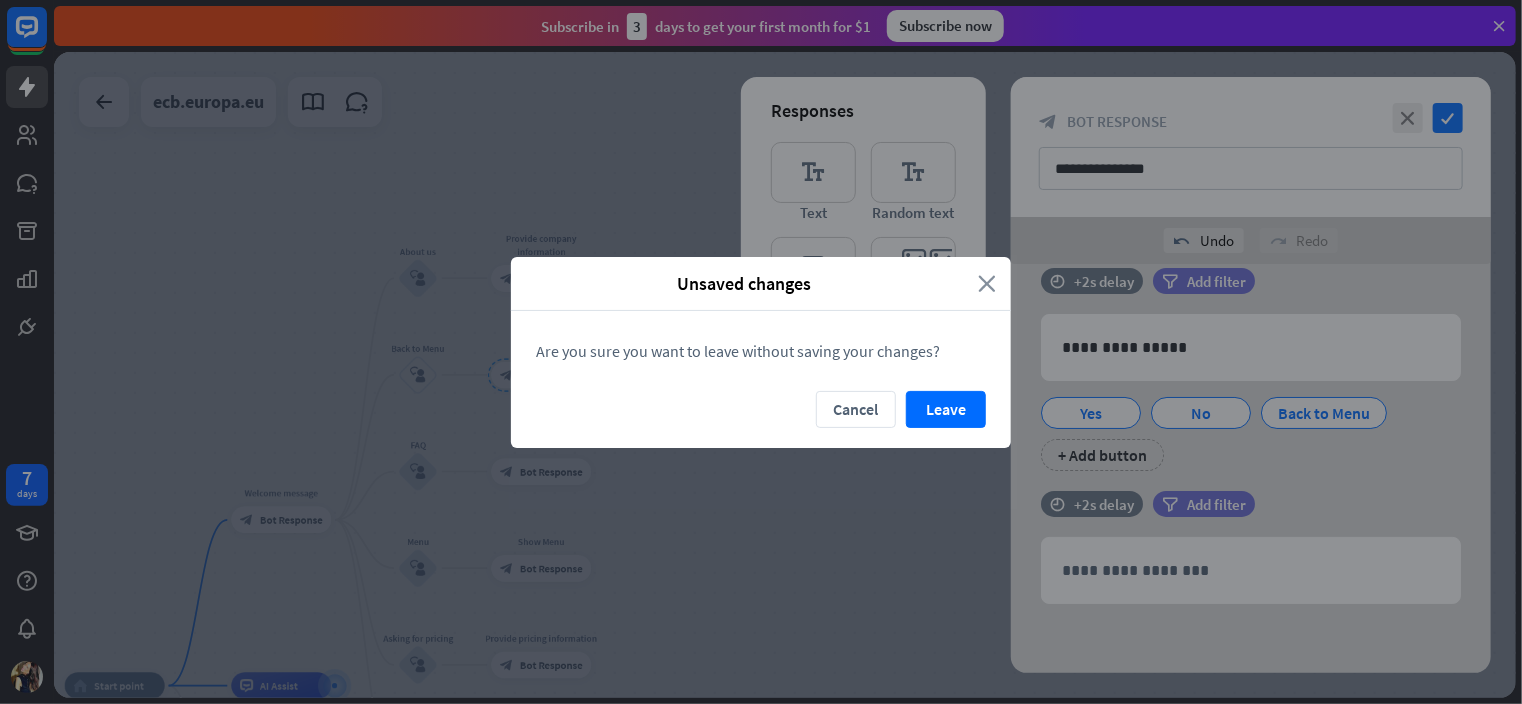 click on "close" at bounding box center (987, 283) 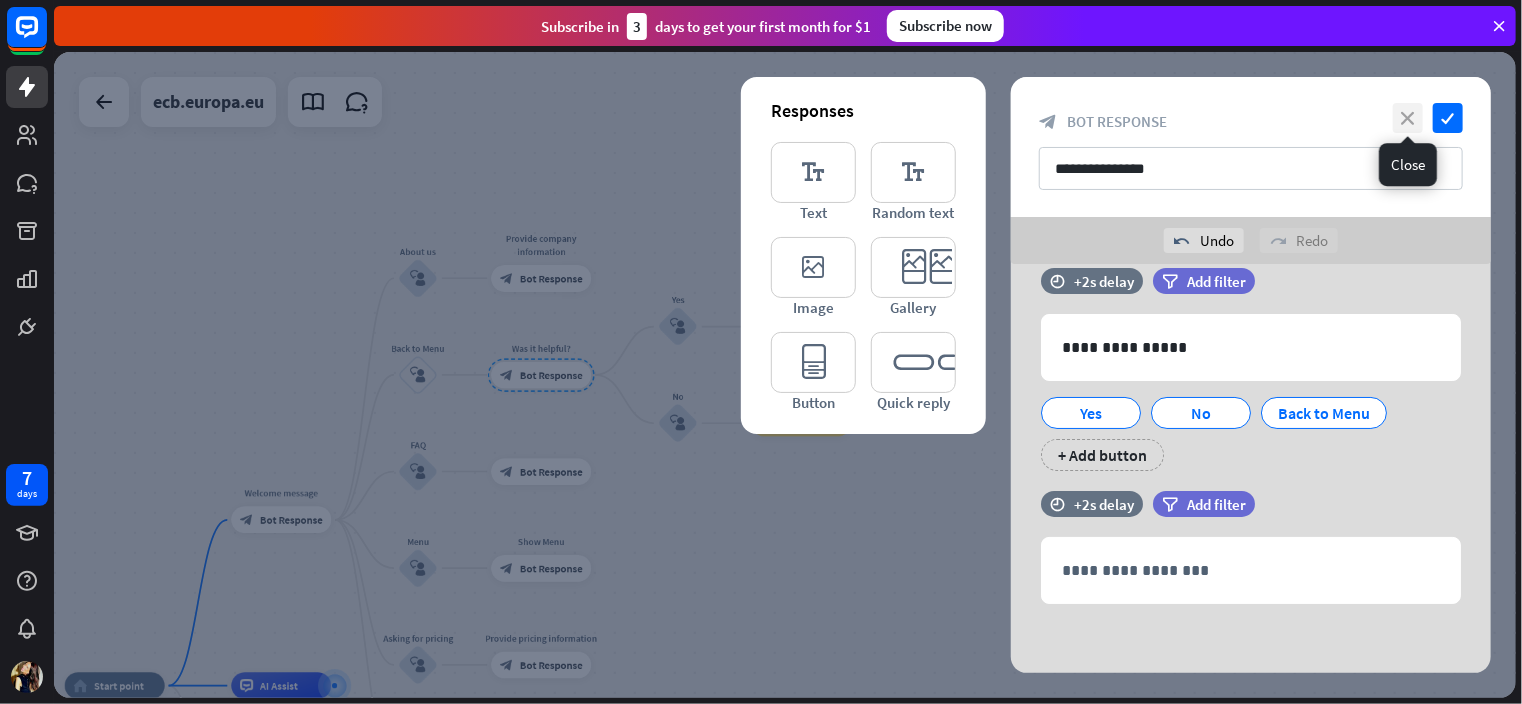 click on "close" at bounding box center [1408, 118] 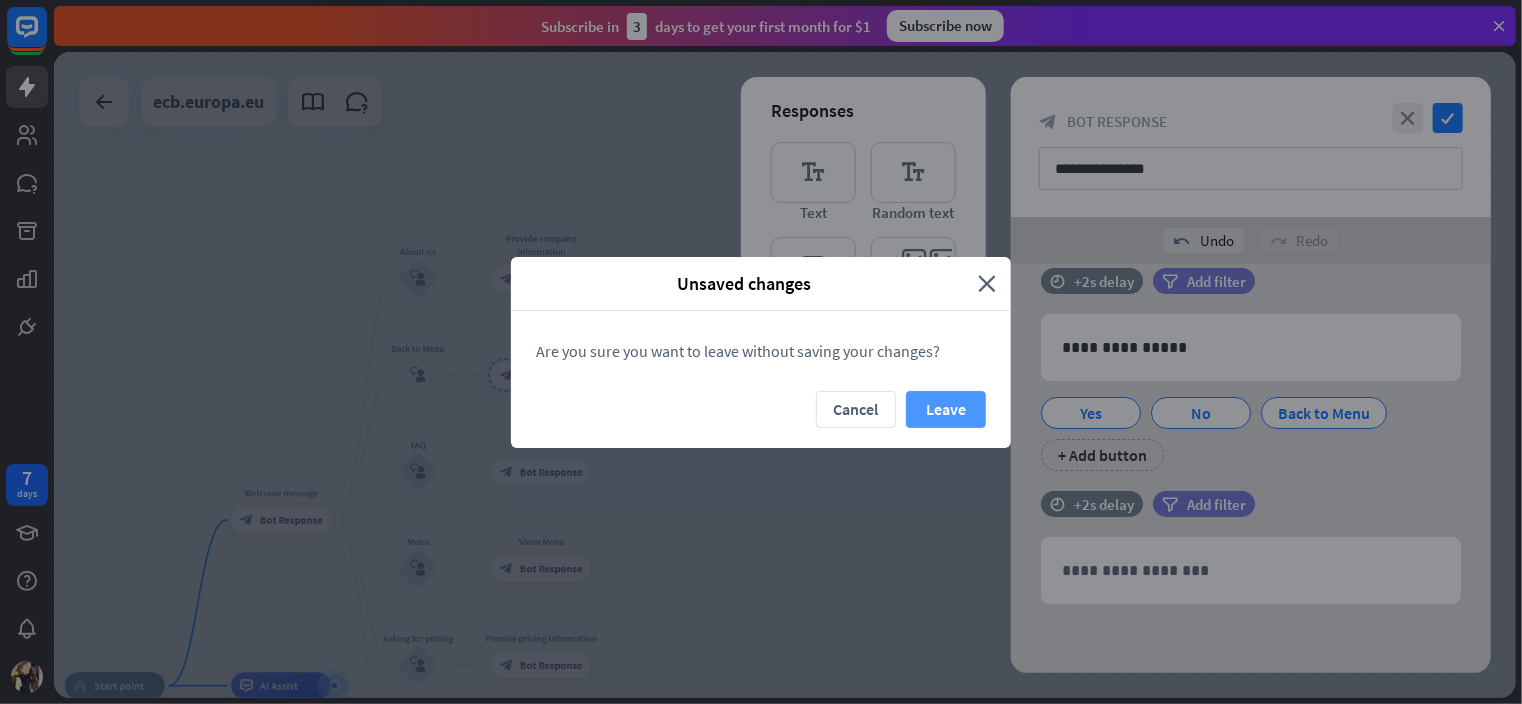 click on "Leave" at bounding box center [946, 409] 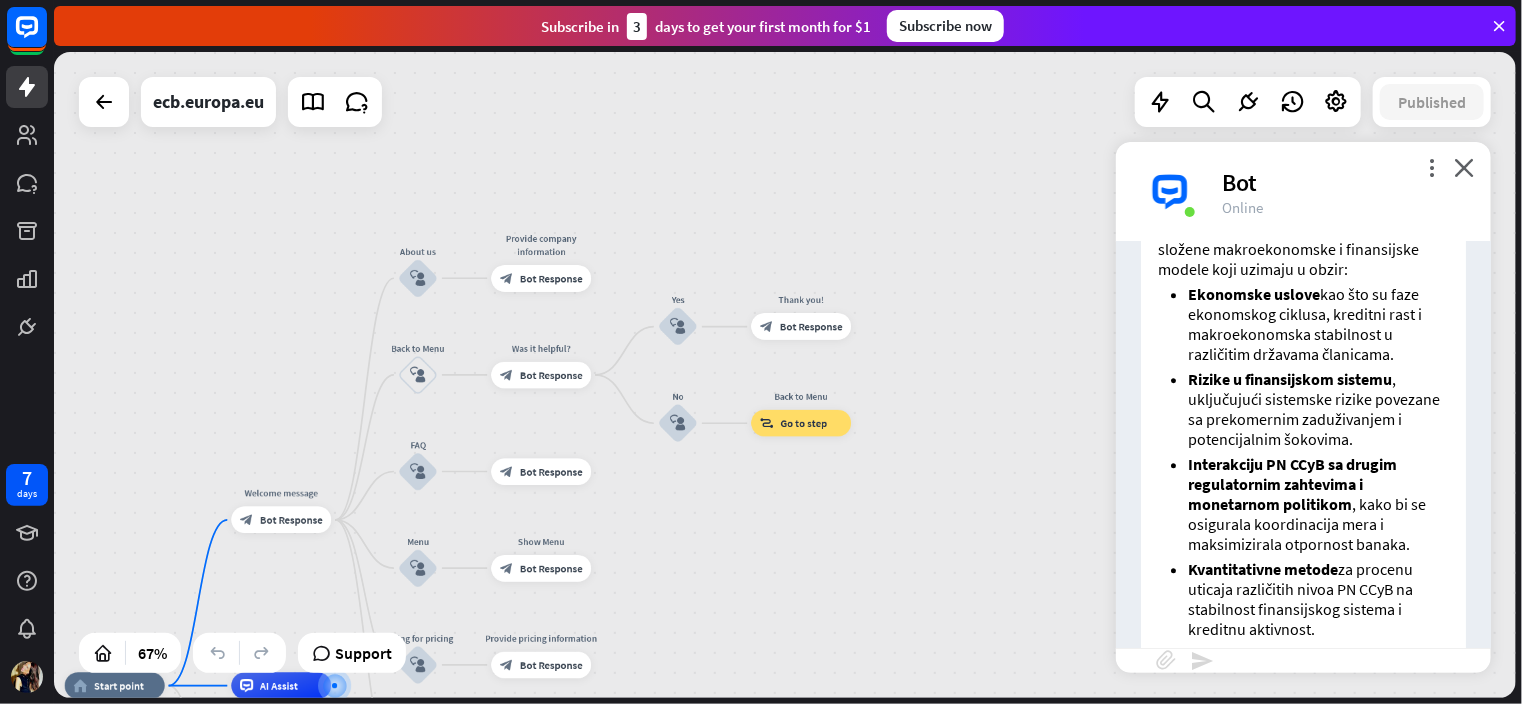 scroll, scrollTop: 2700, scrollLeft: 0, axis: vertical 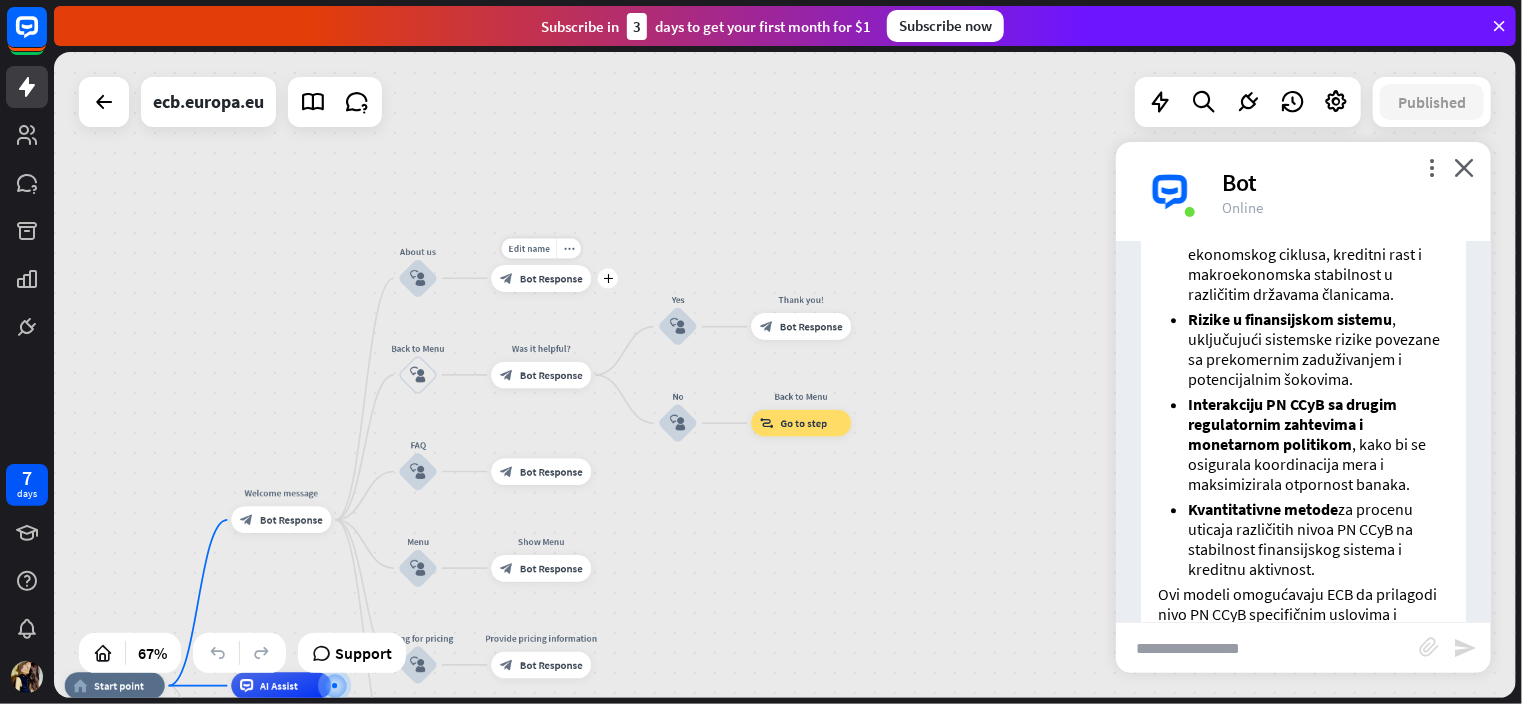 click on "Bot Response" at bounding box center (551, 278) 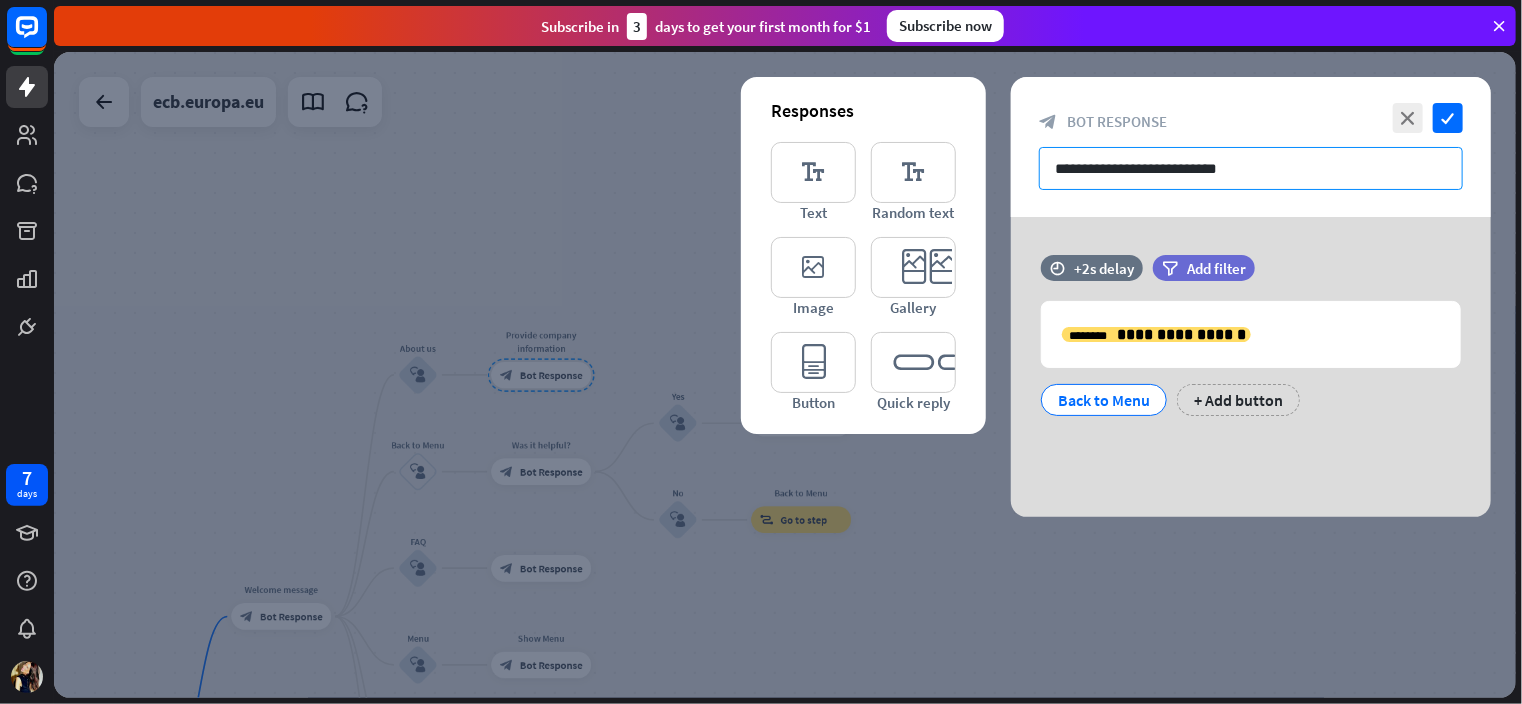click on "**********" at bounding box center (1251, 168) 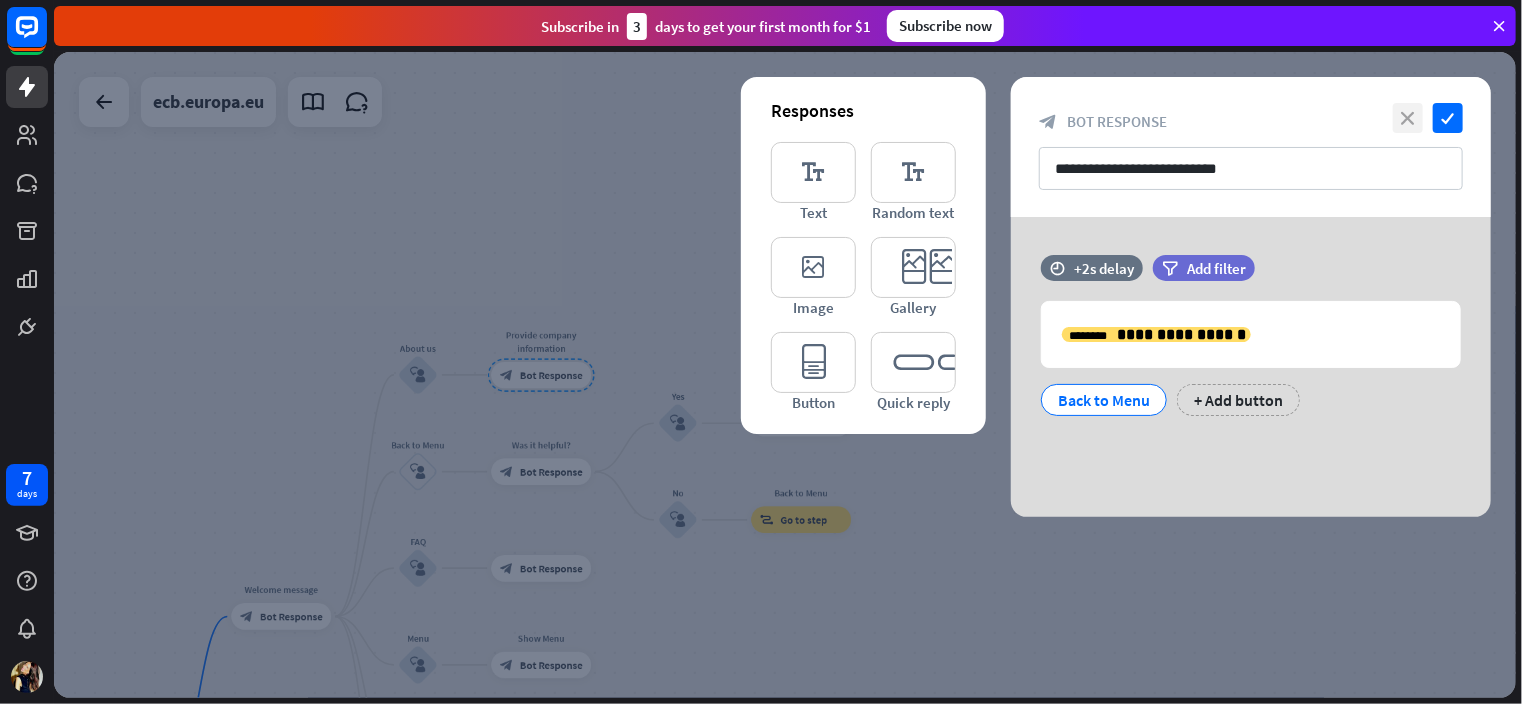 click on "close" at bounding box center (1408, 118) 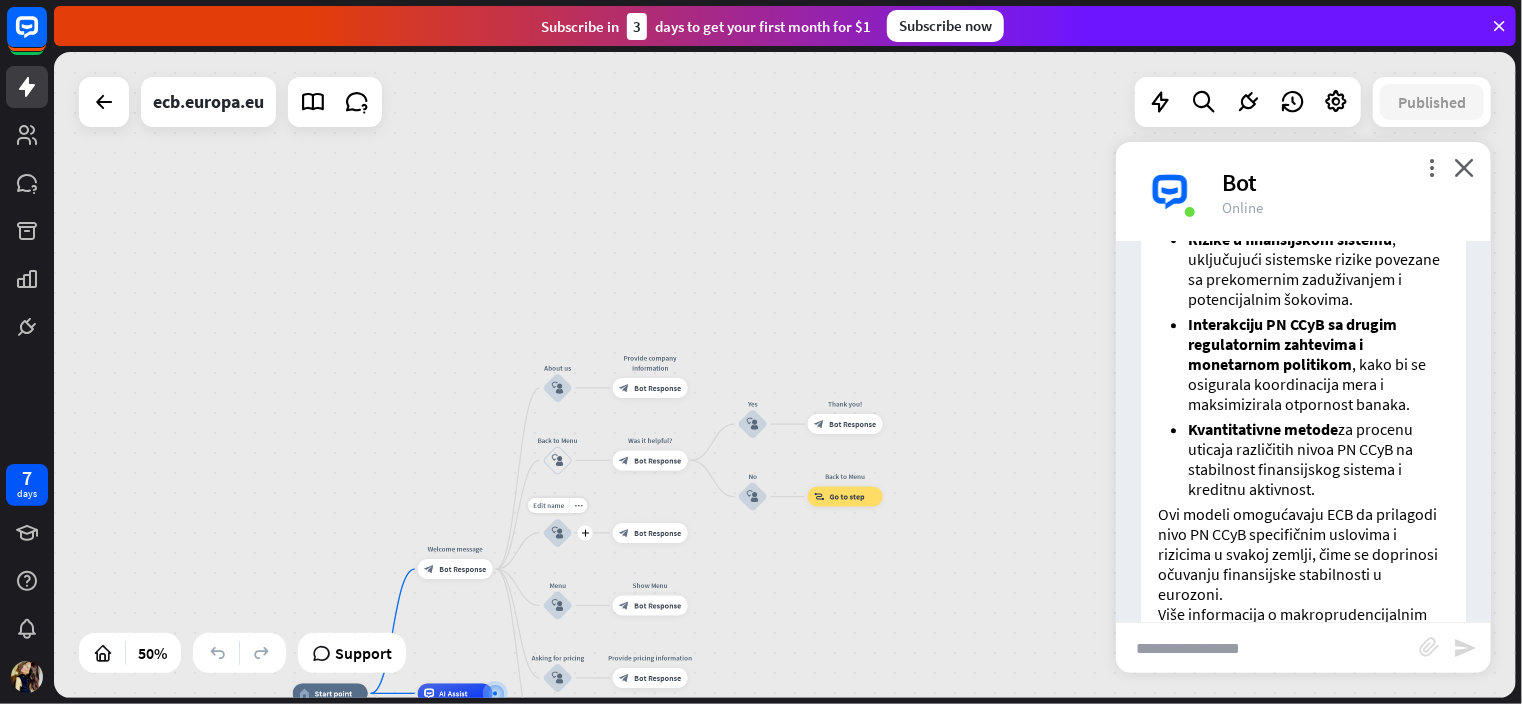 click on "block_user_input" at bounding box center [558, 533] 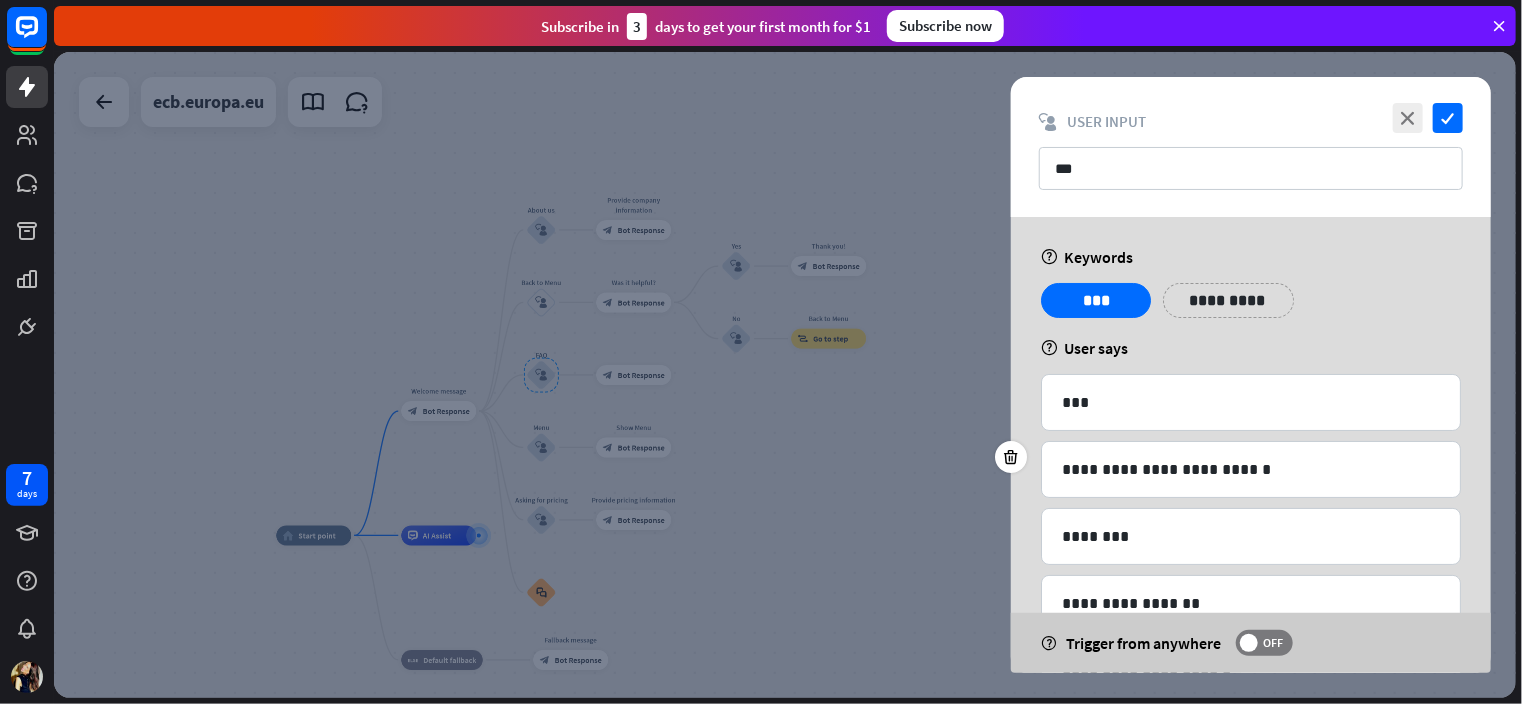 scroll, scrollTop: 166, scrollLeft: 0, axis: vertical 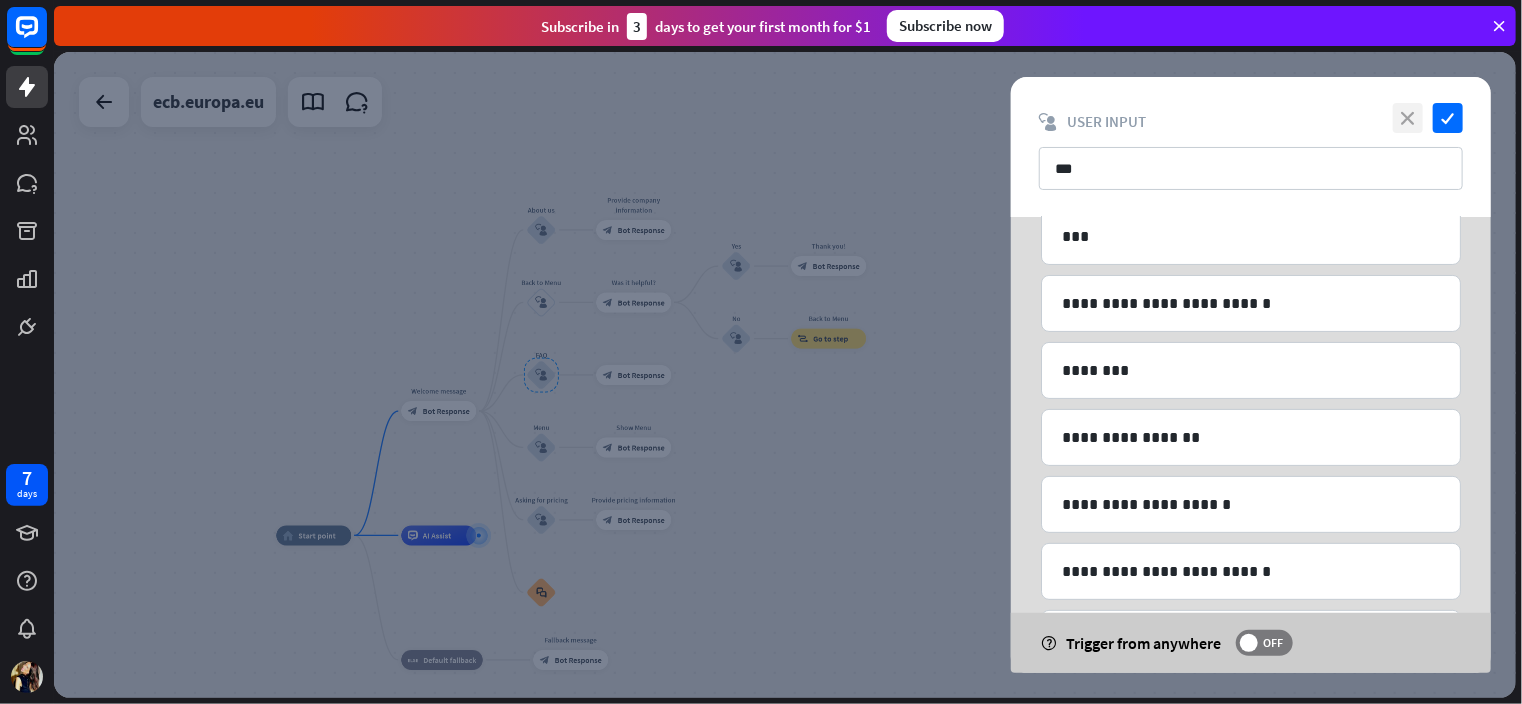 click on "close" at bounding box center [1408, 118] 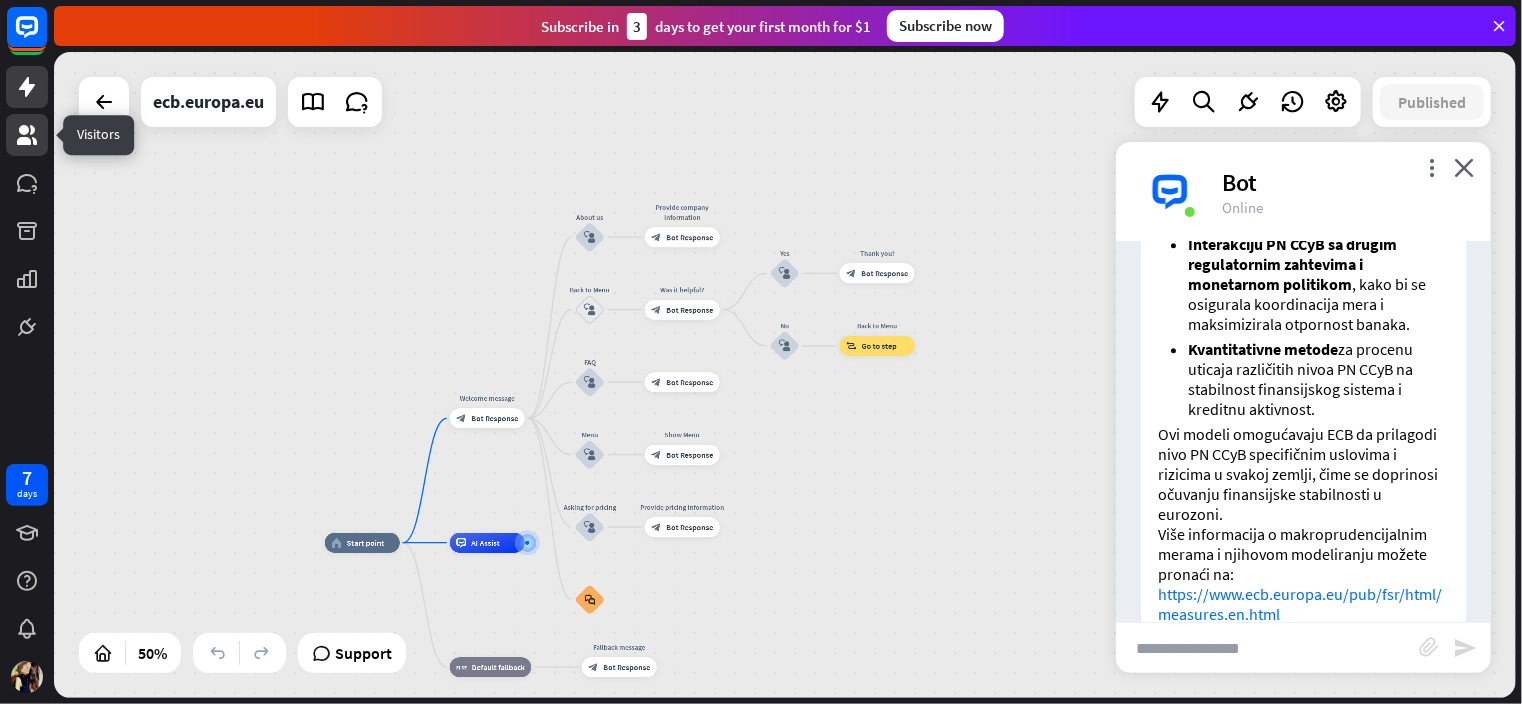click 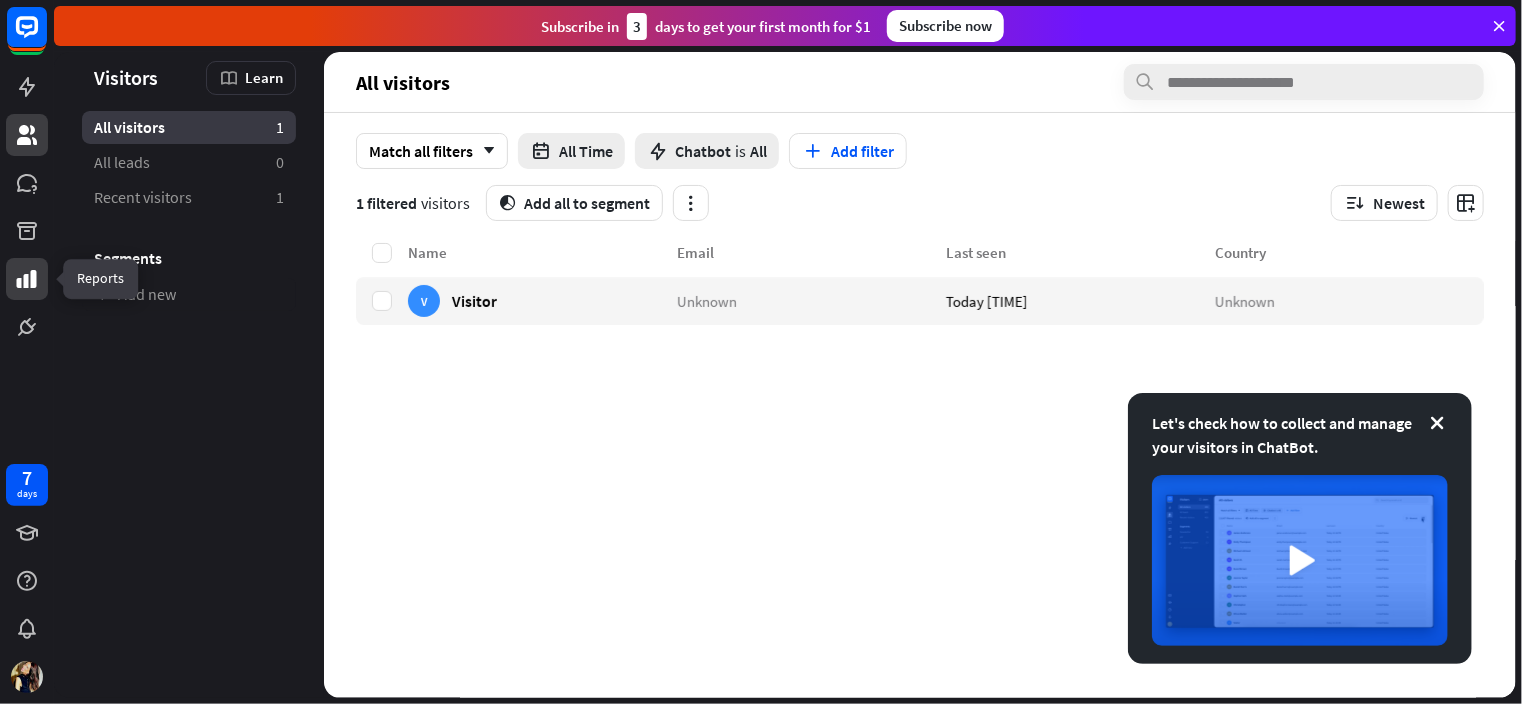 click 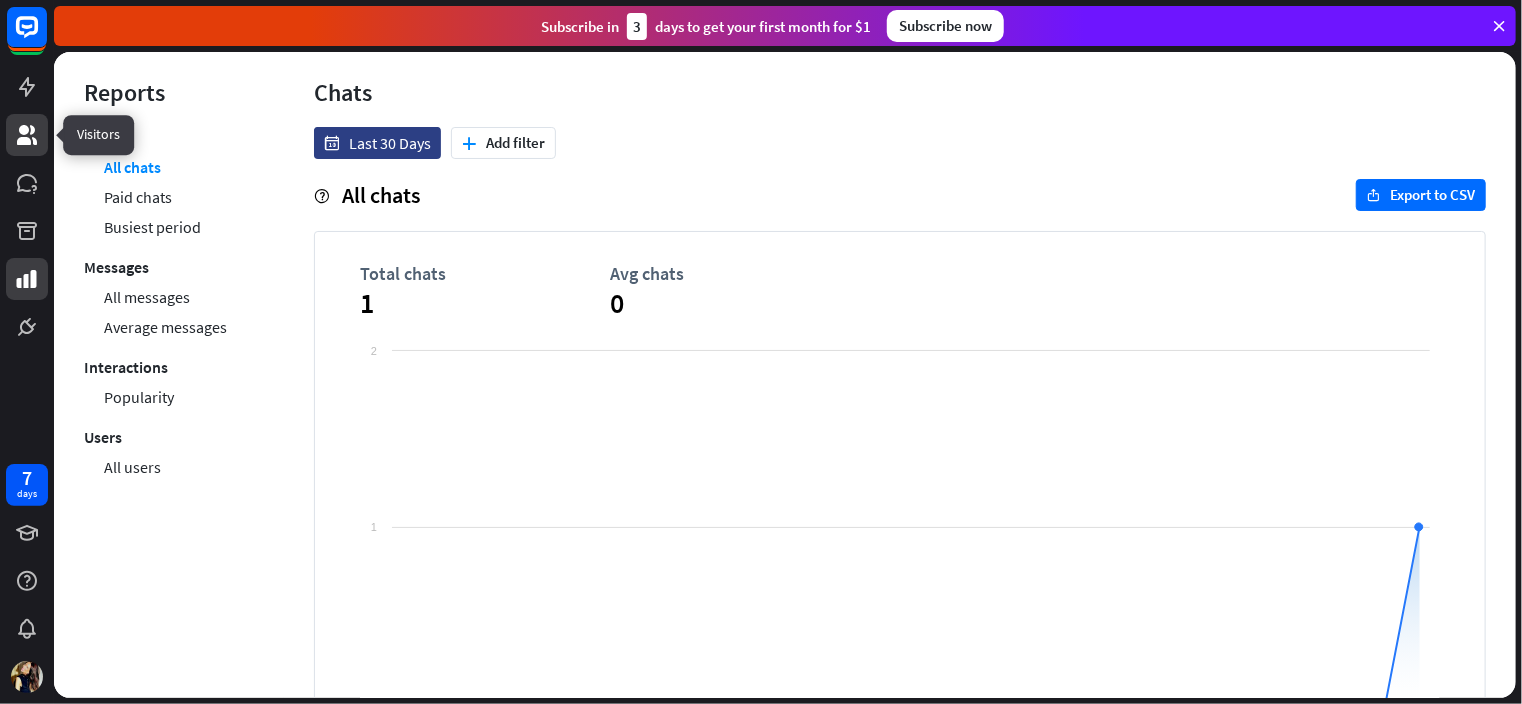 click 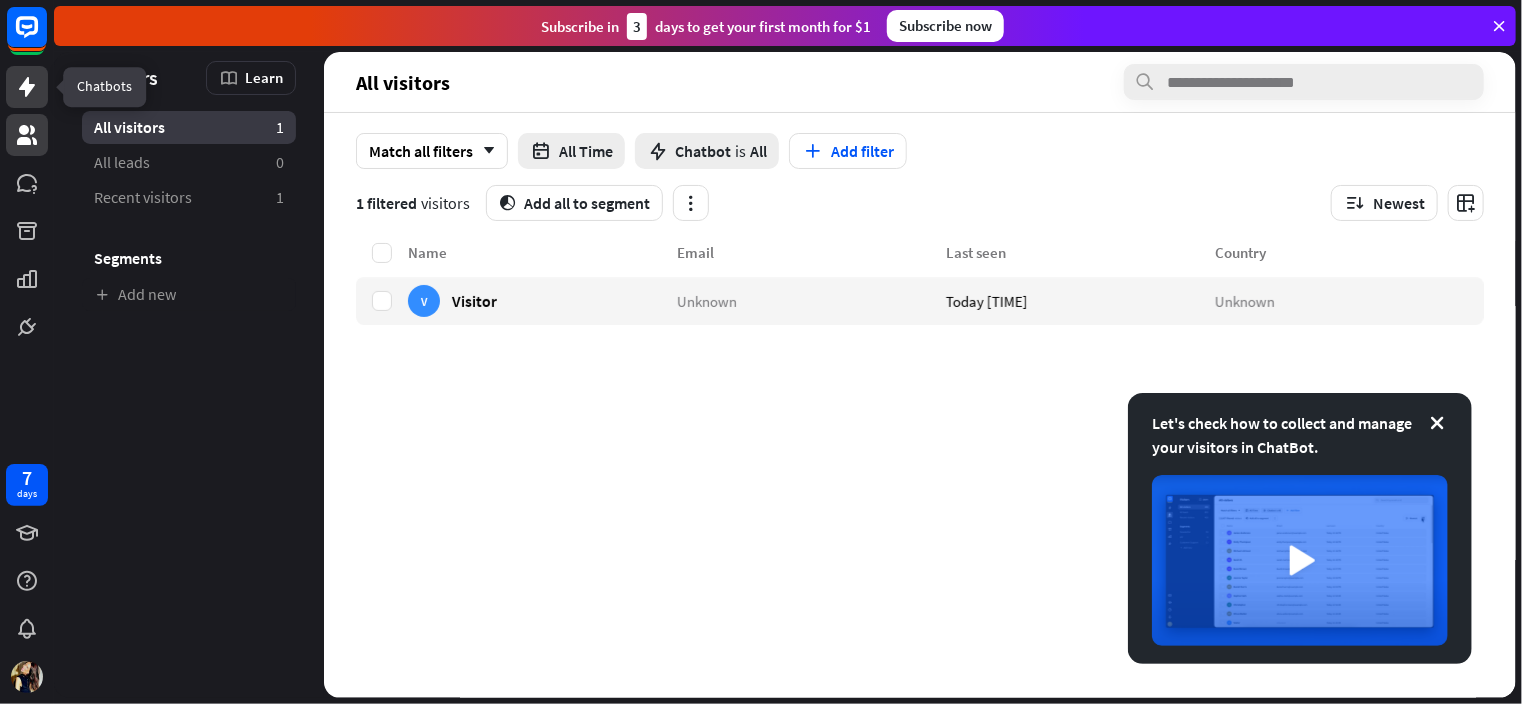 click 